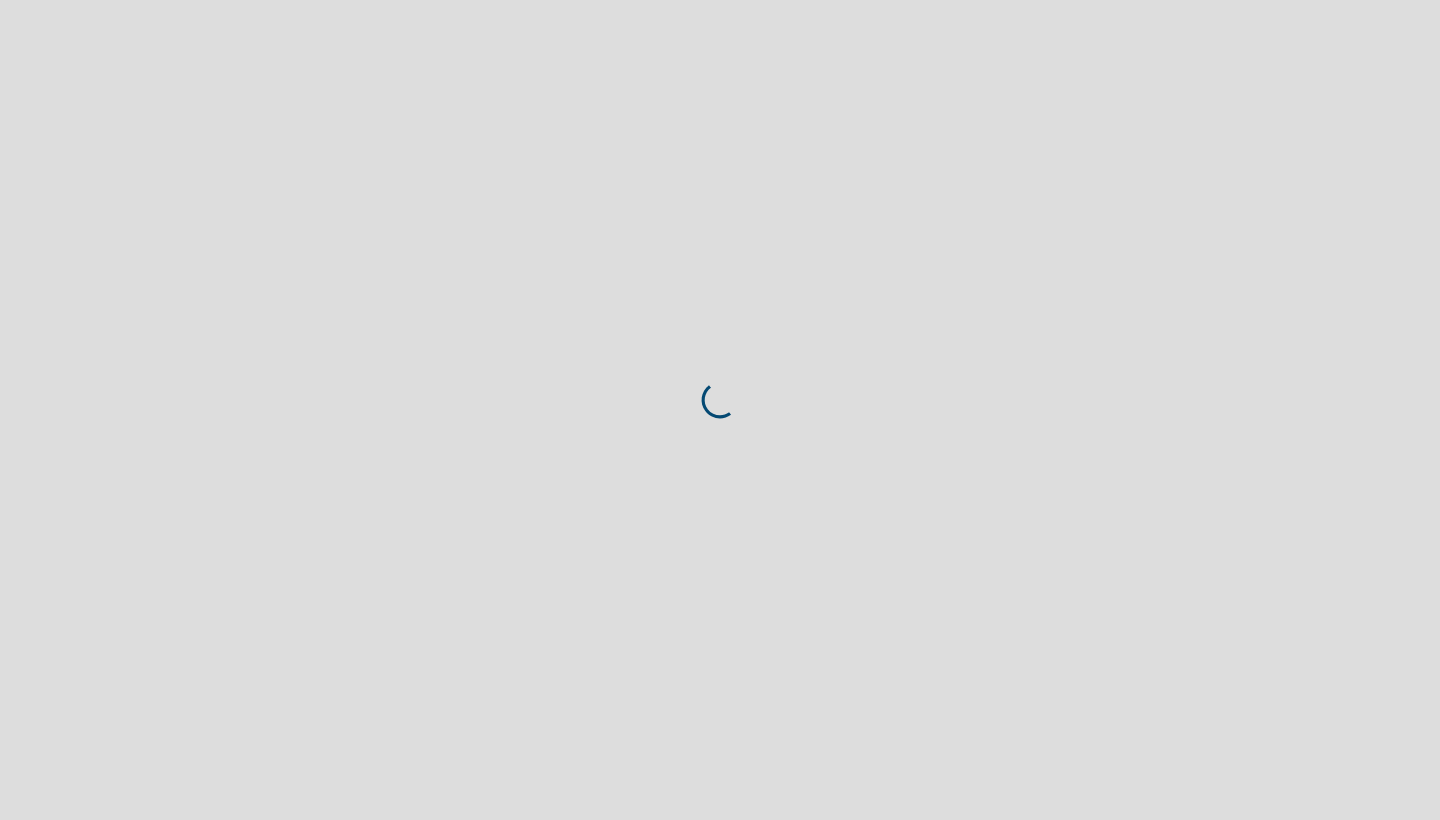 scroll, scrollTop: 0, scrollLeft: 0, axis: both 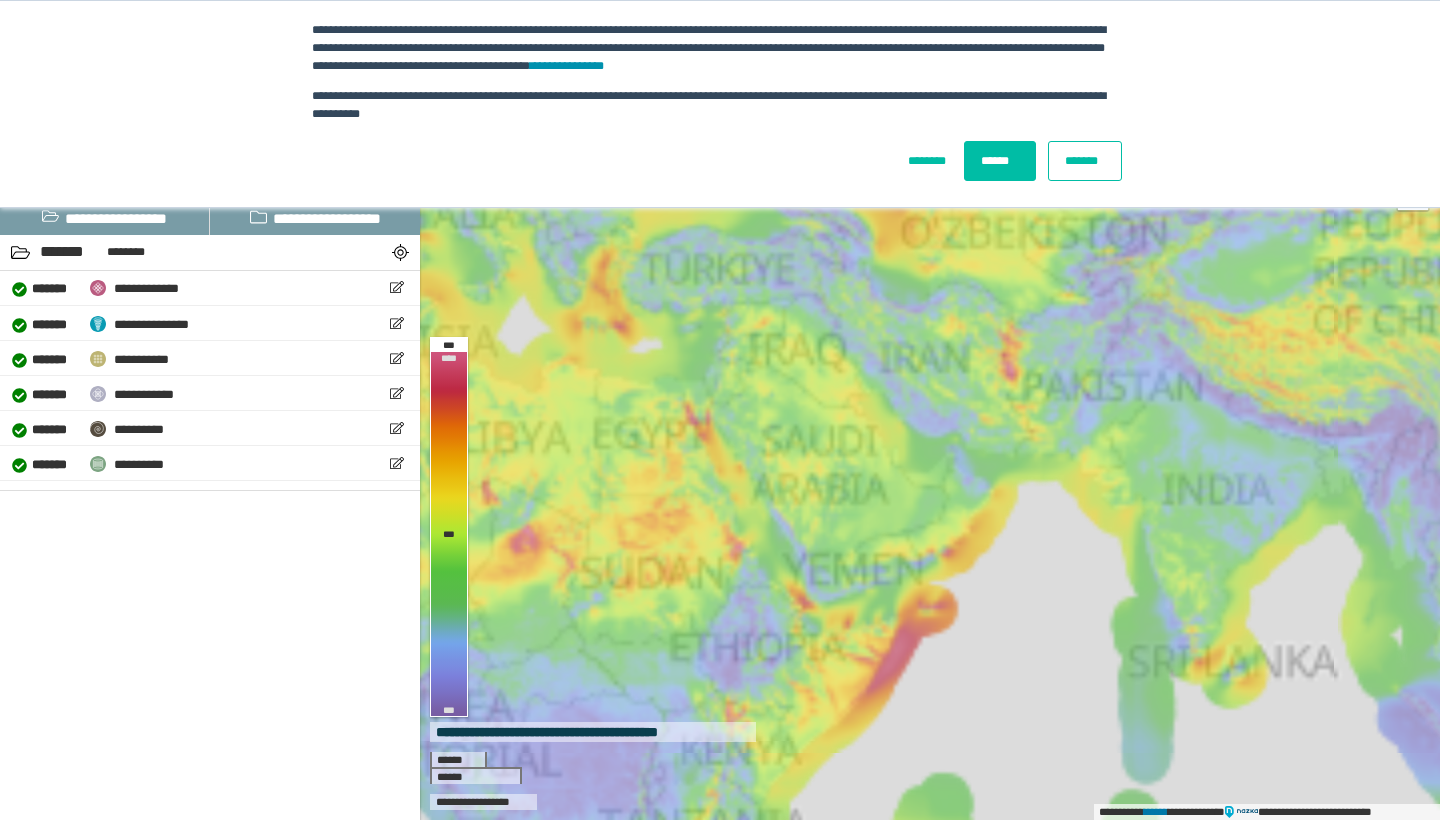 click on "******" at bounding box center (1000, 161) 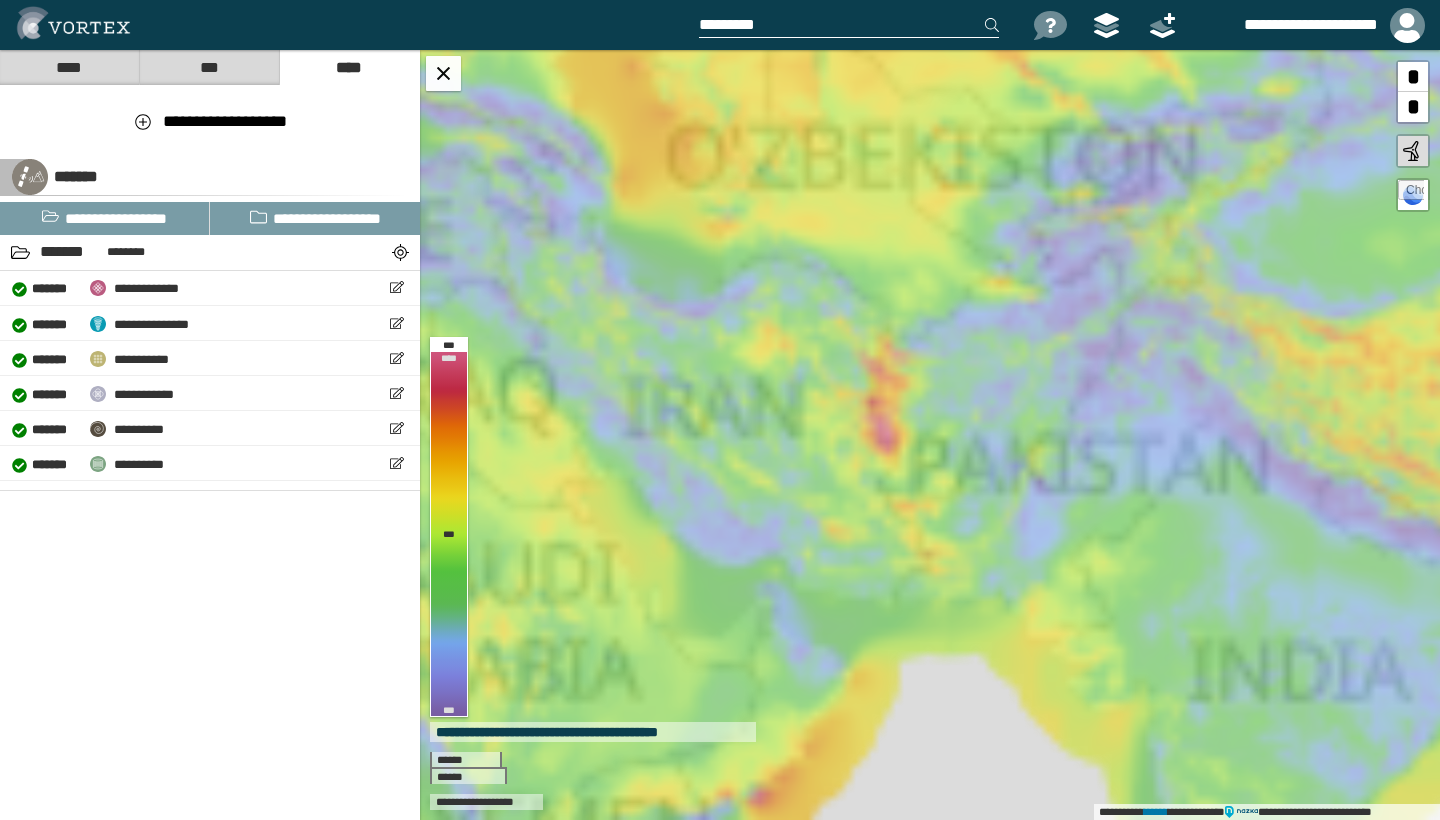 click on "**********" at bounding box center (930, 435) 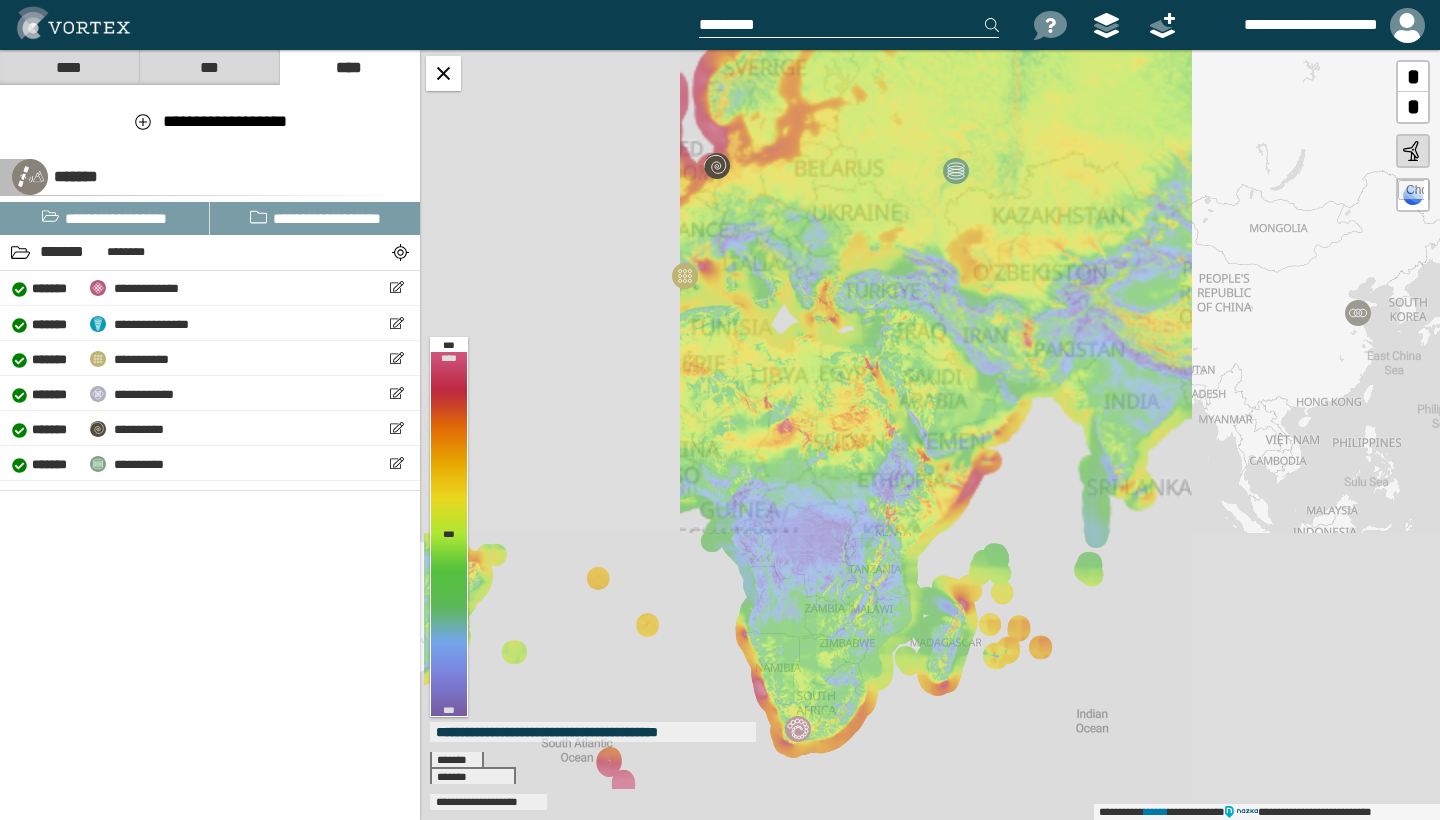 click on "***" at bounding box center [209, 67] 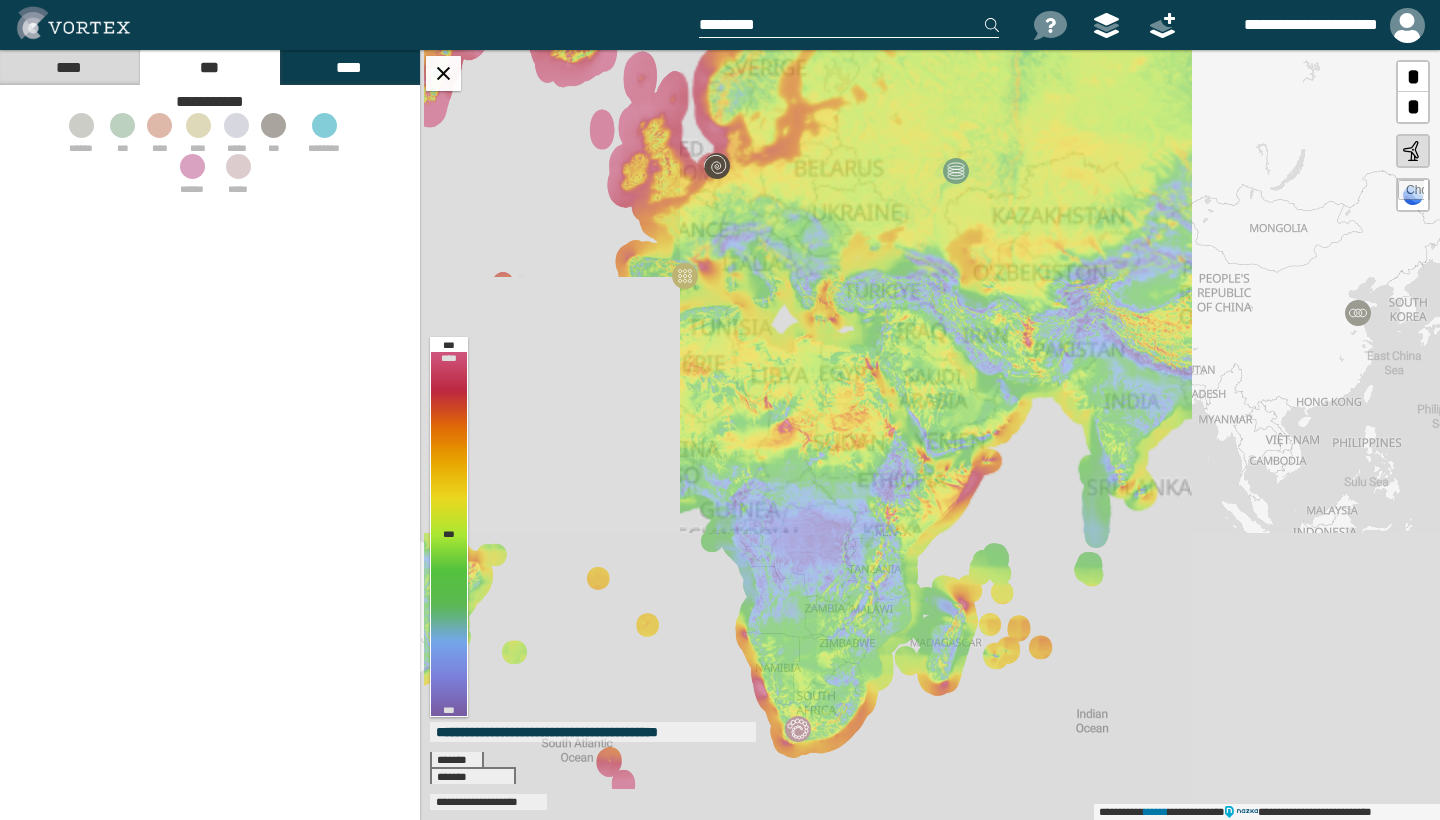 click on "****" at bounding box center [349, 67] 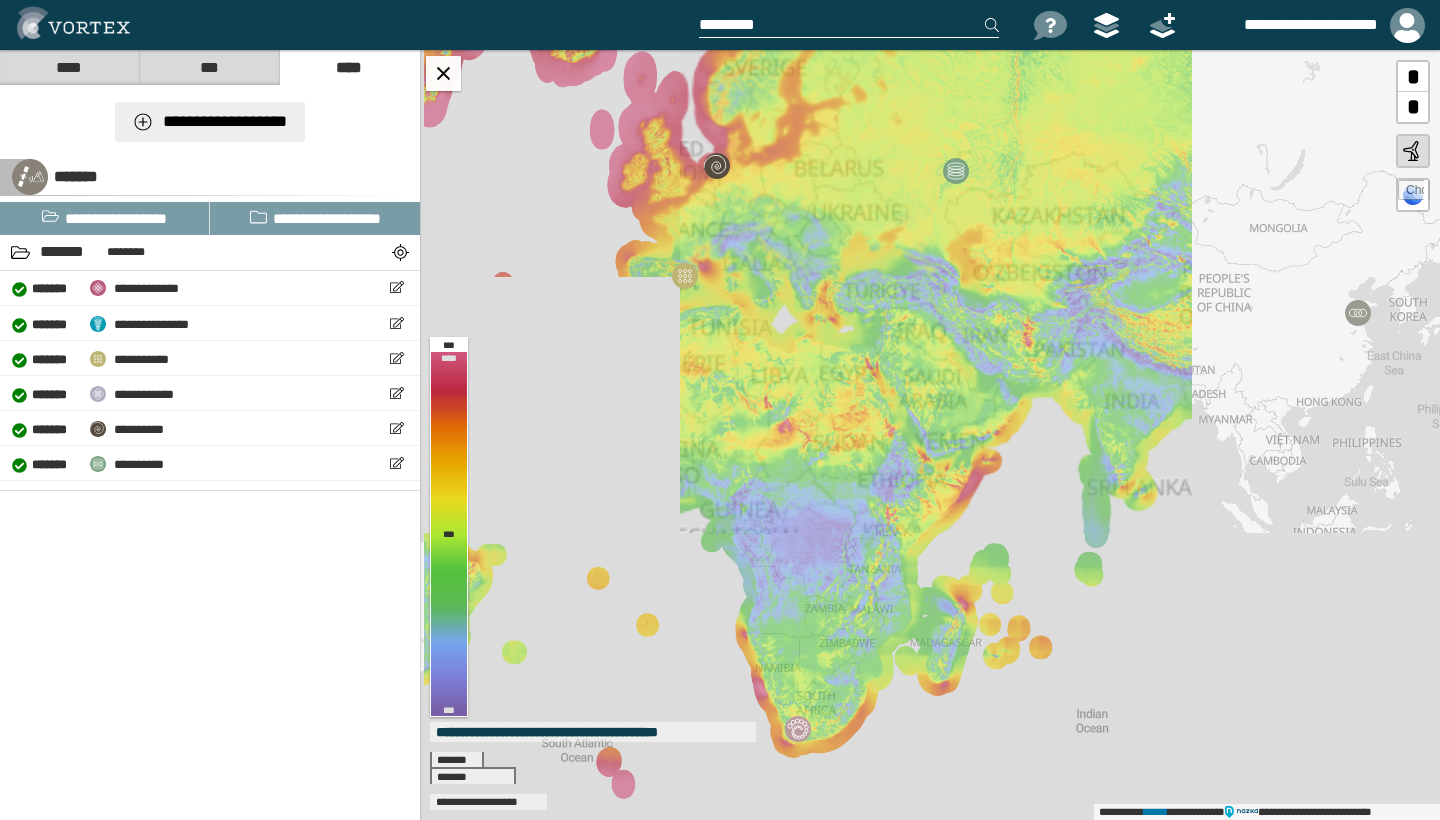 click on "**********" at bounding box center (210, 122) 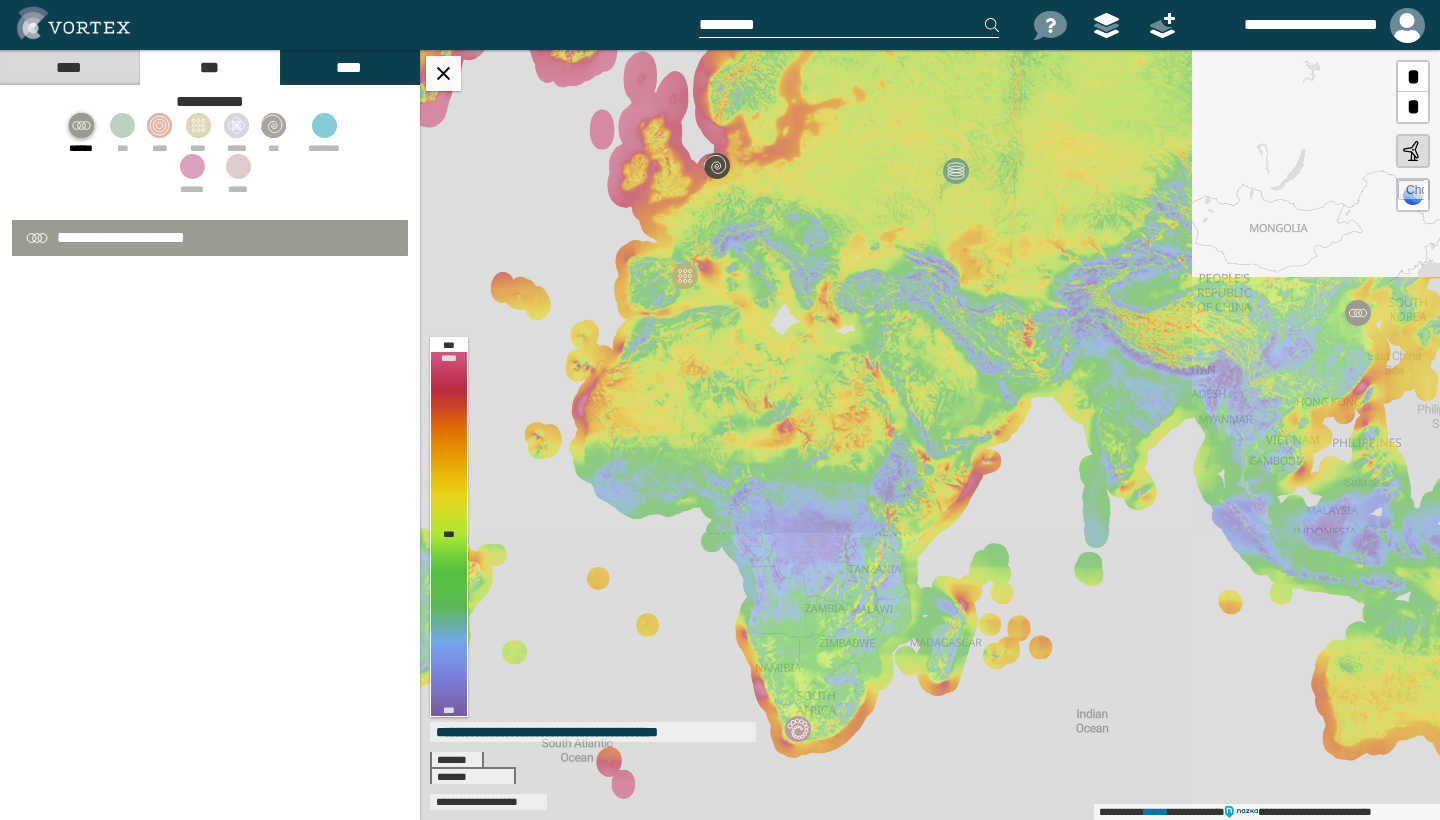 click on "******" at bounding box center [81, 130] 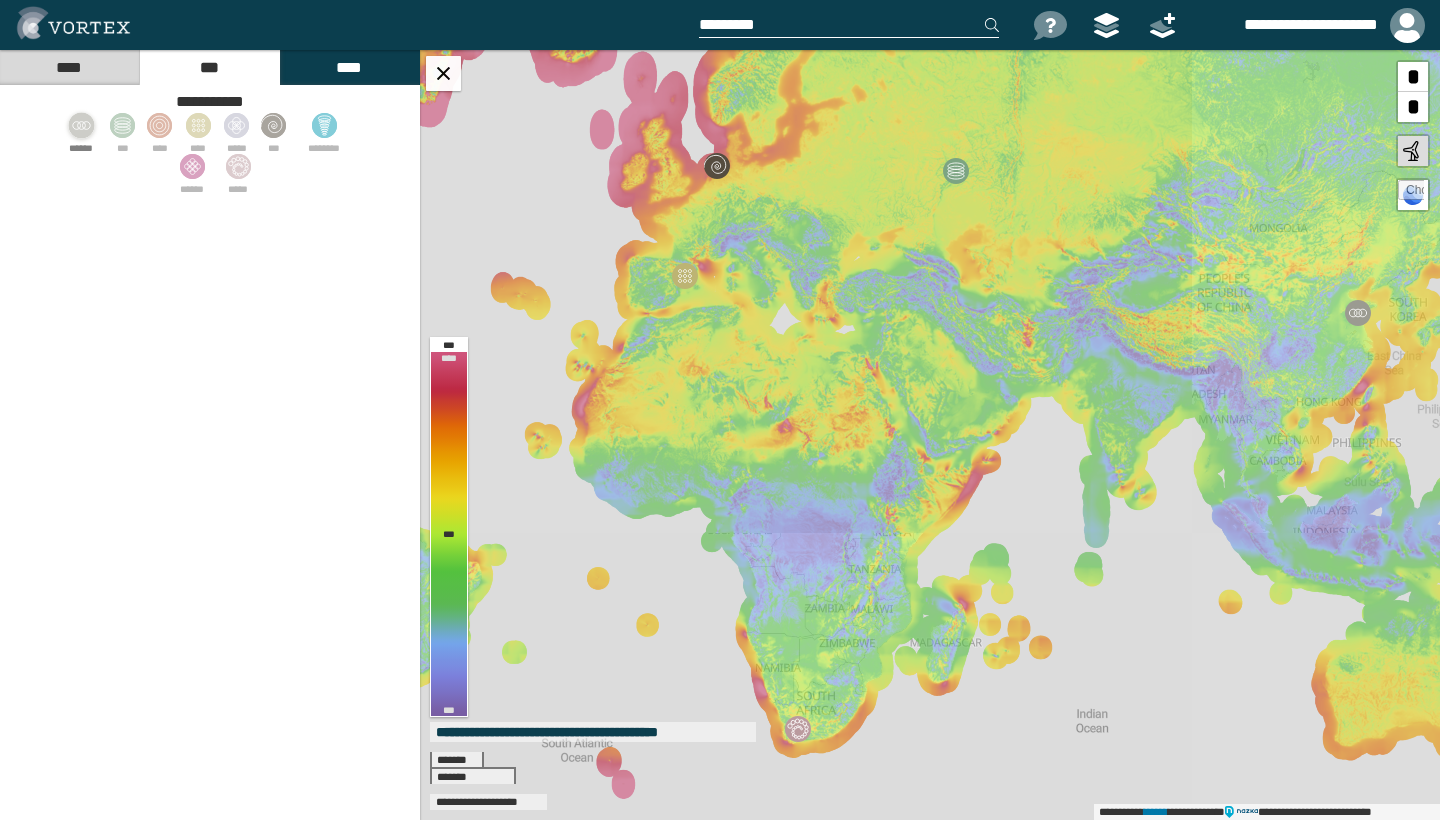click 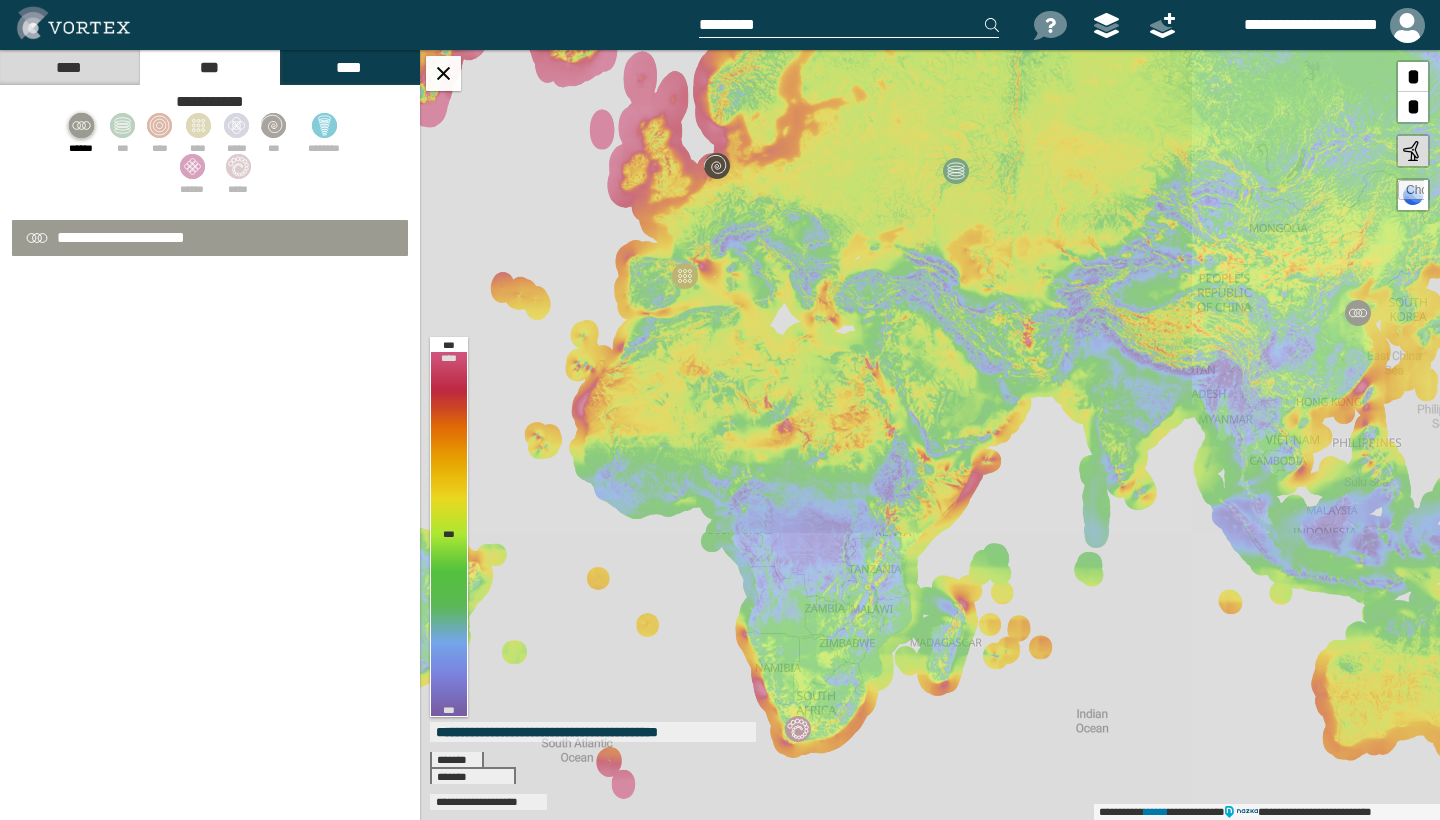 select on "**" 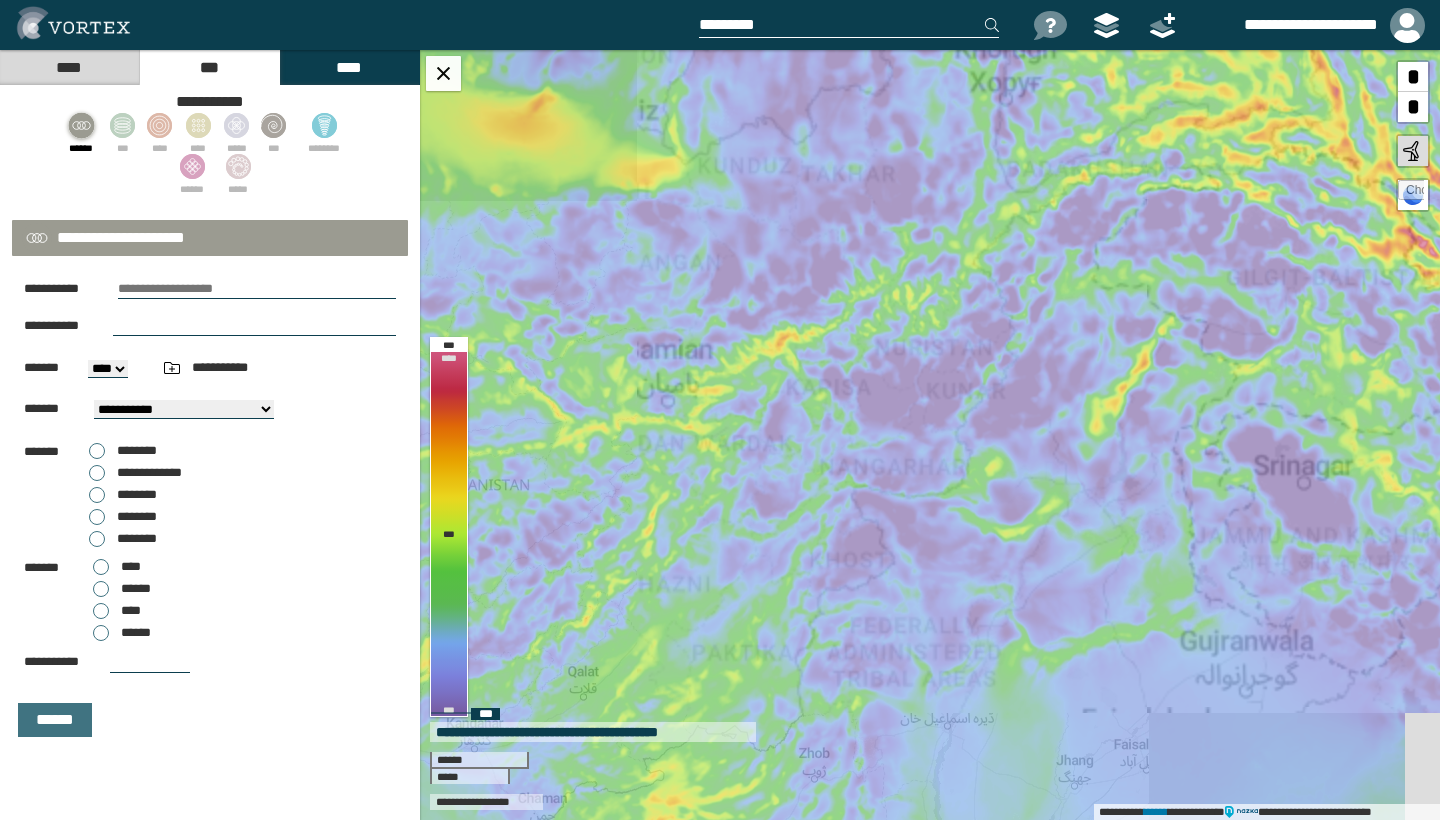 drag, startPoint x: 659, startPoint y: 608, endPoint x: 776, endPoint y: 425, distance: 217.20497 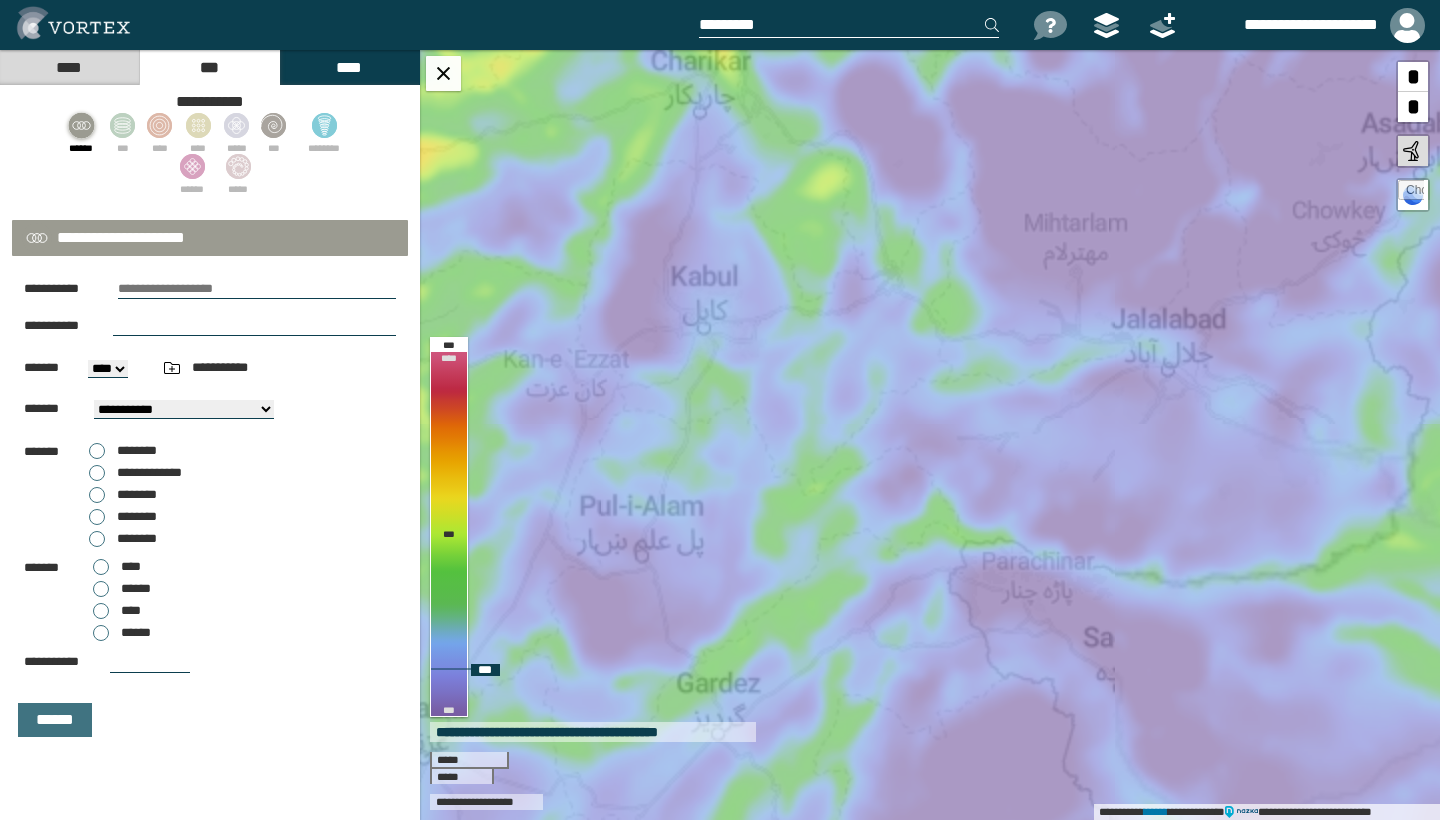 click on "**********" at bounding box center [930, 435] 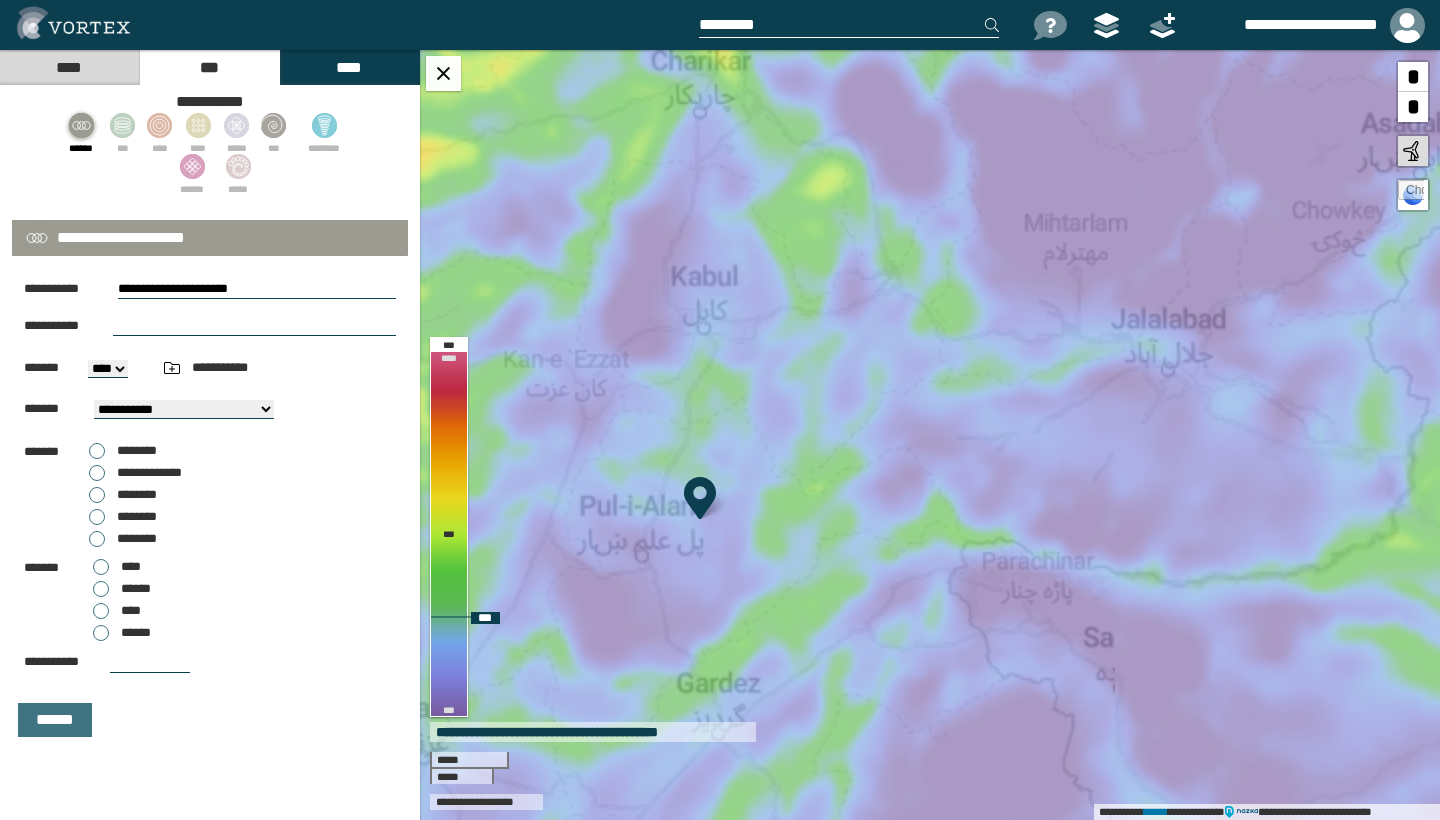 select on "**" 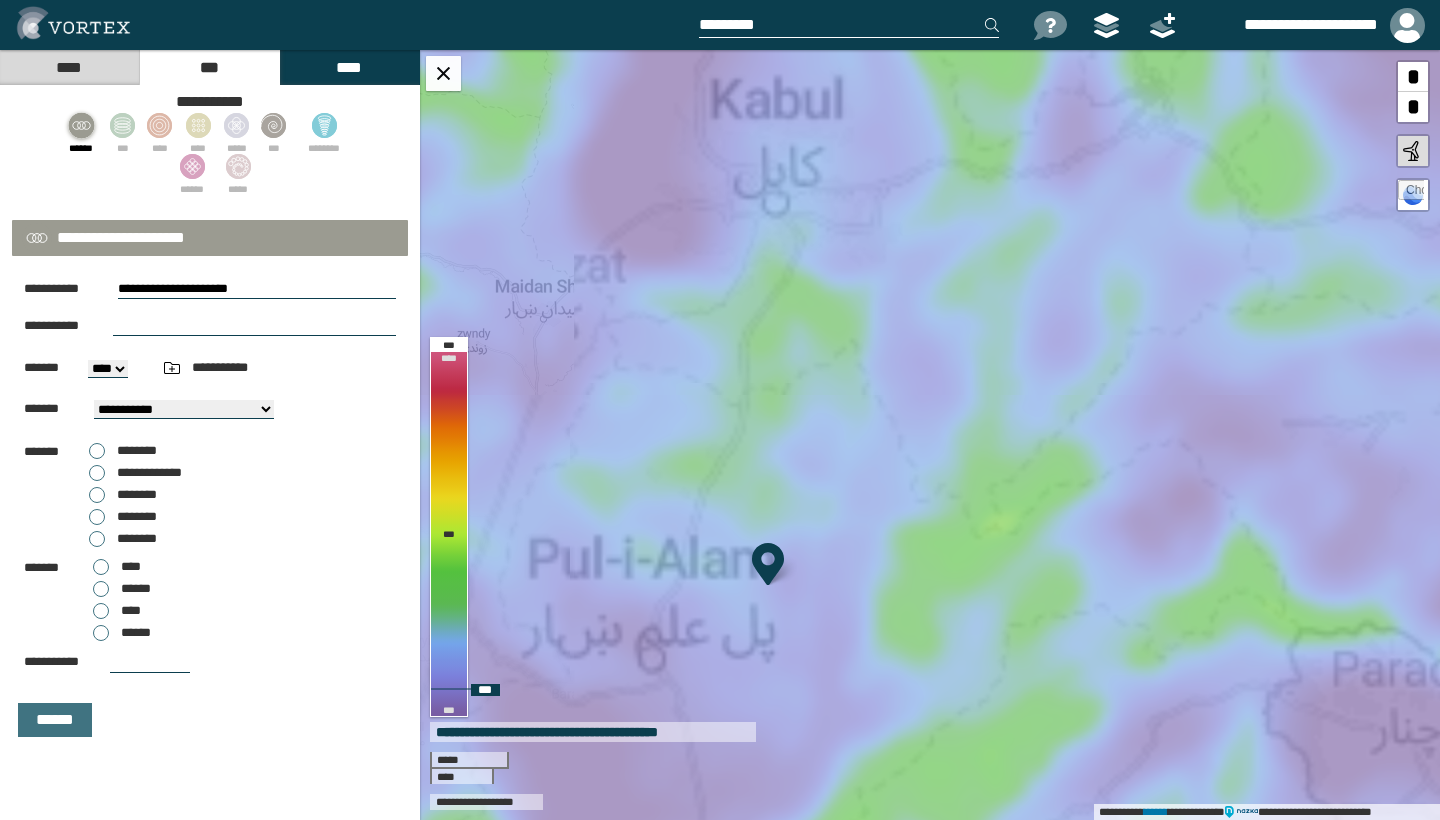 click at bounding box center (1413, 151) 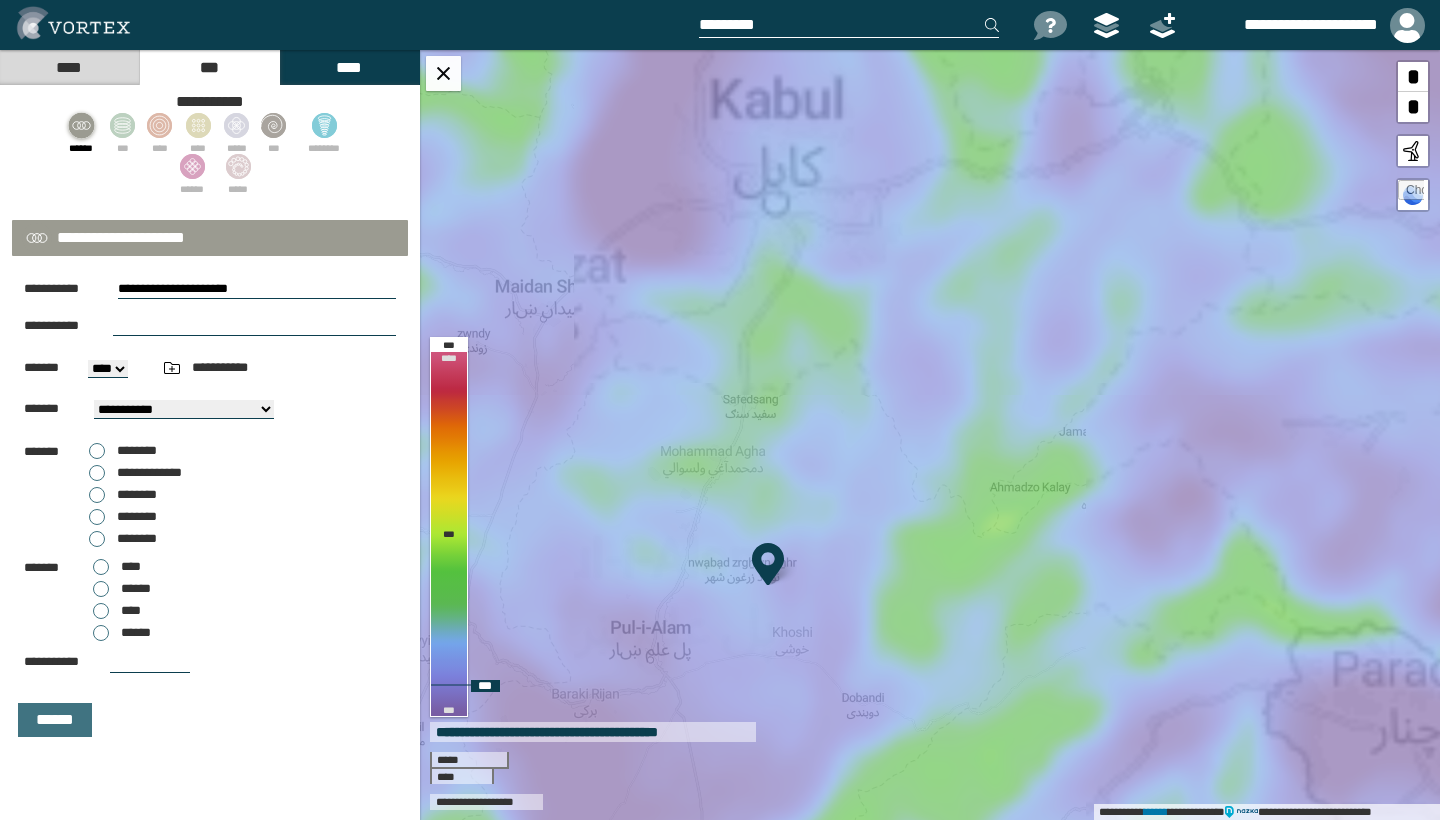 click at bounding box center (1413, 151) 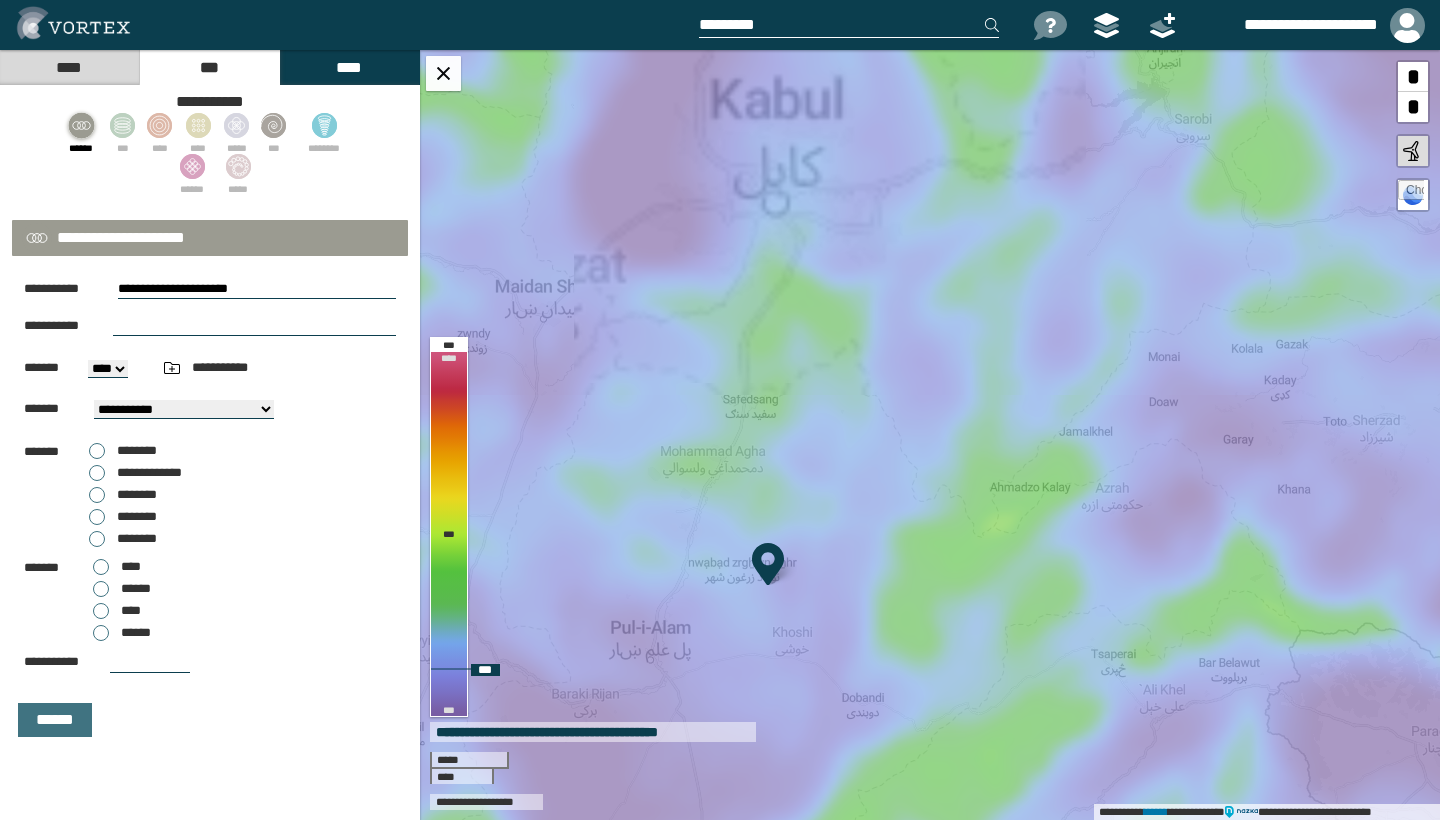 click at bounding box center (1411, 193) 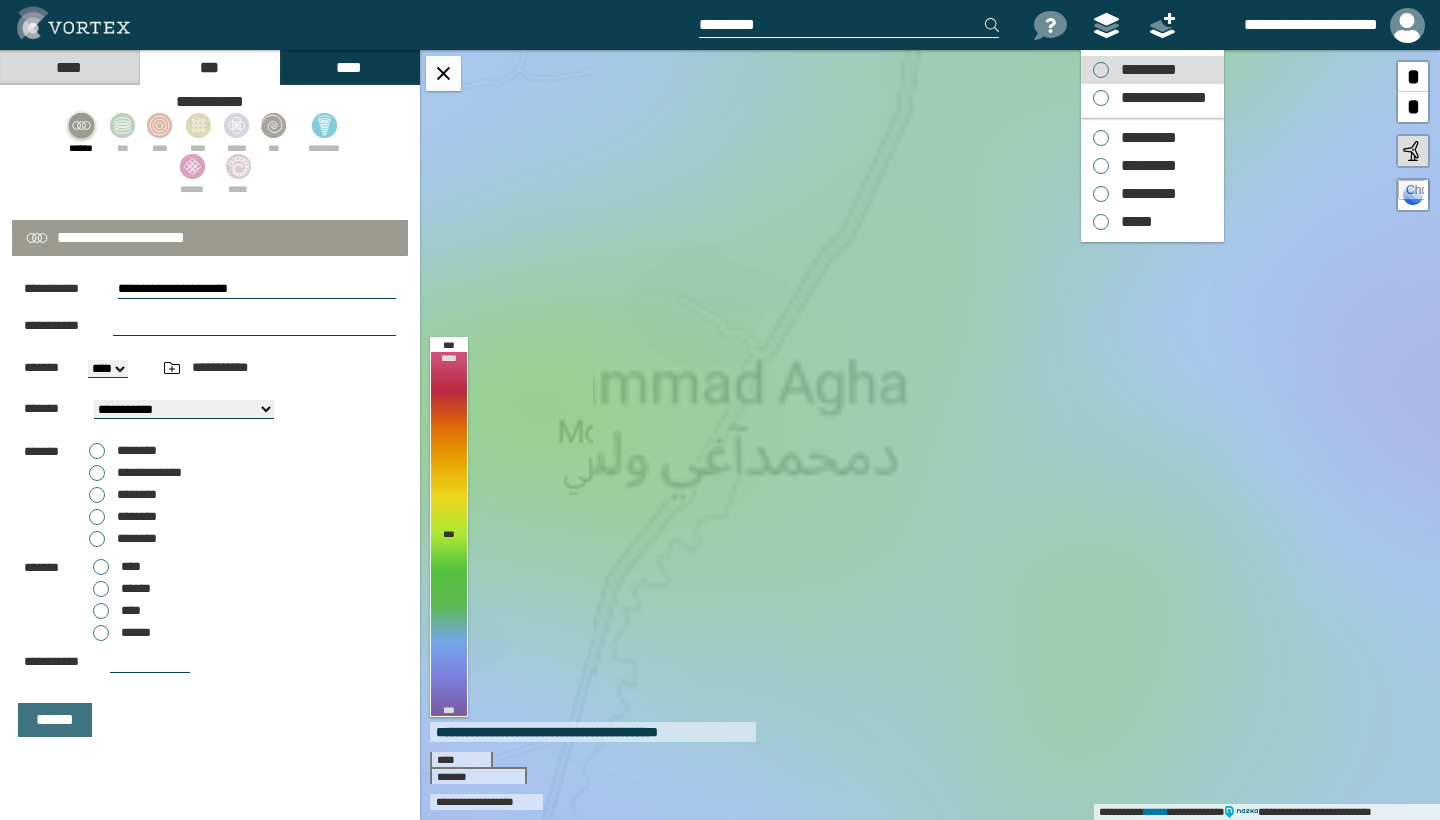 click on "*********" at bounding box center [1135, 70] 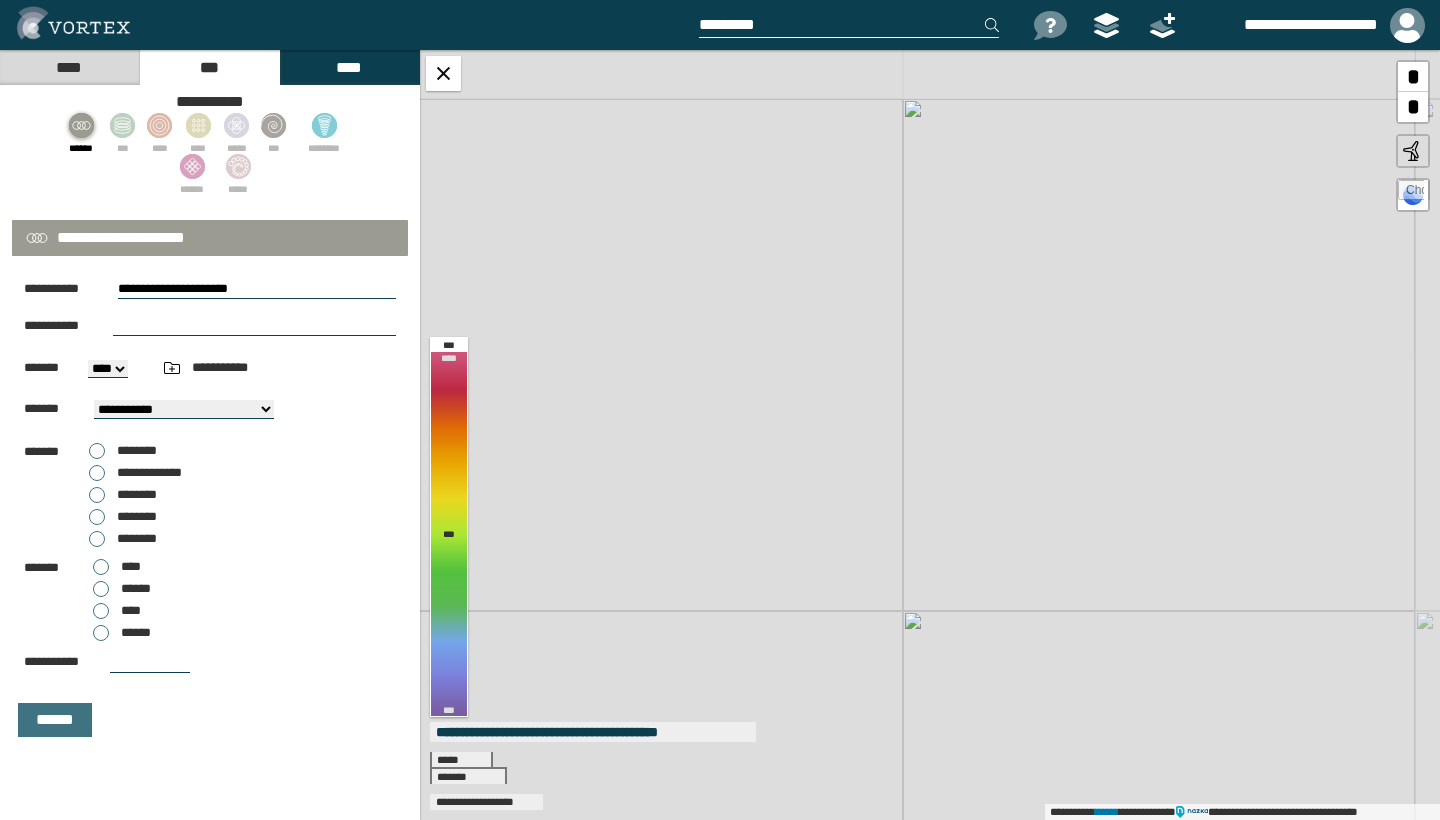 drag, startPoint x: 732, startPoint y: 414, endPoint x: 689, endPoint y: 766, distance: 354.6167 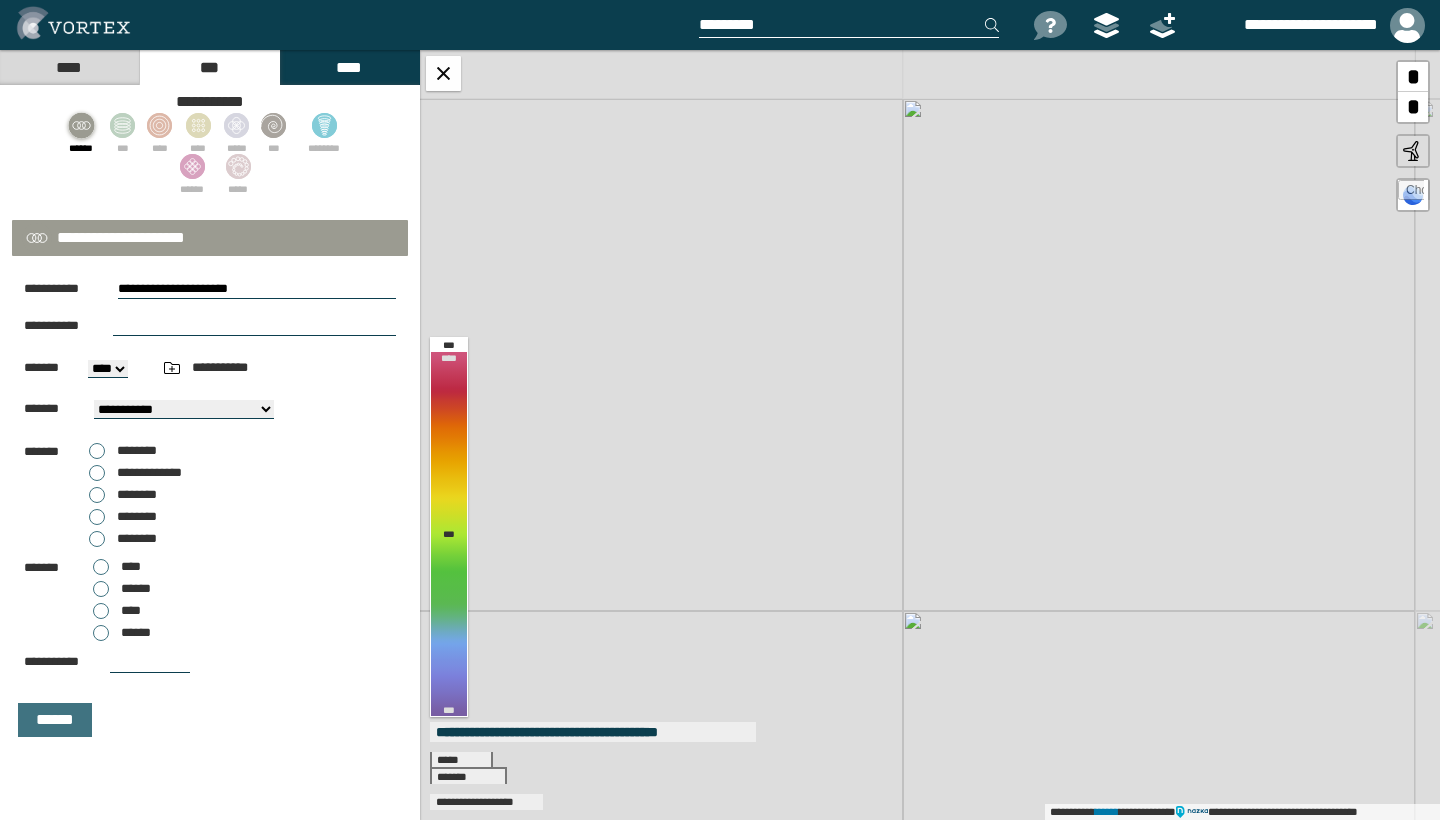 click on "**********" at bounding box center (930, 435) 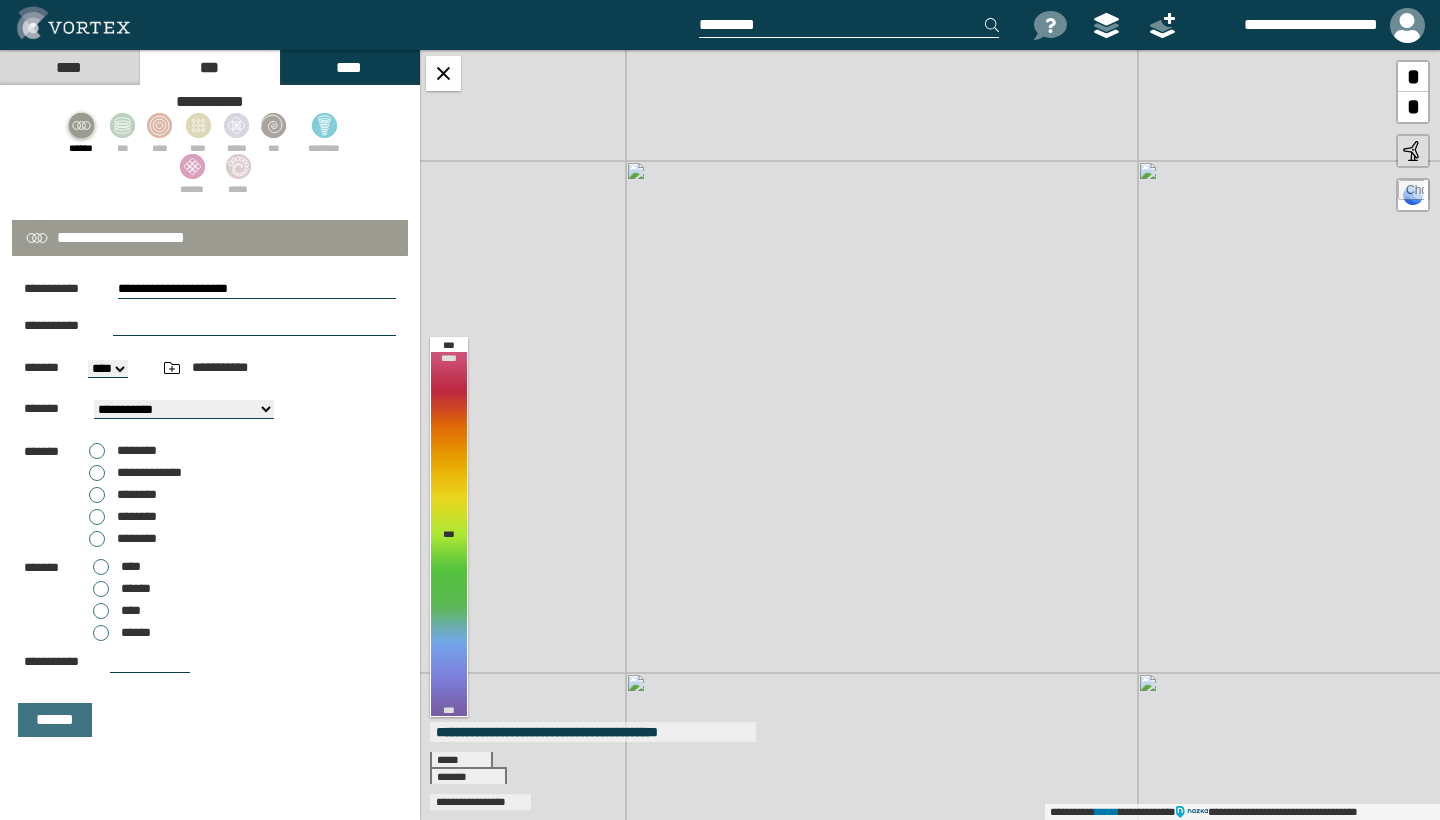 drag, startPoint x: 903, startPoint y: 435, endPoint x: 1137, endPoint y: -16, distance: 508.09152 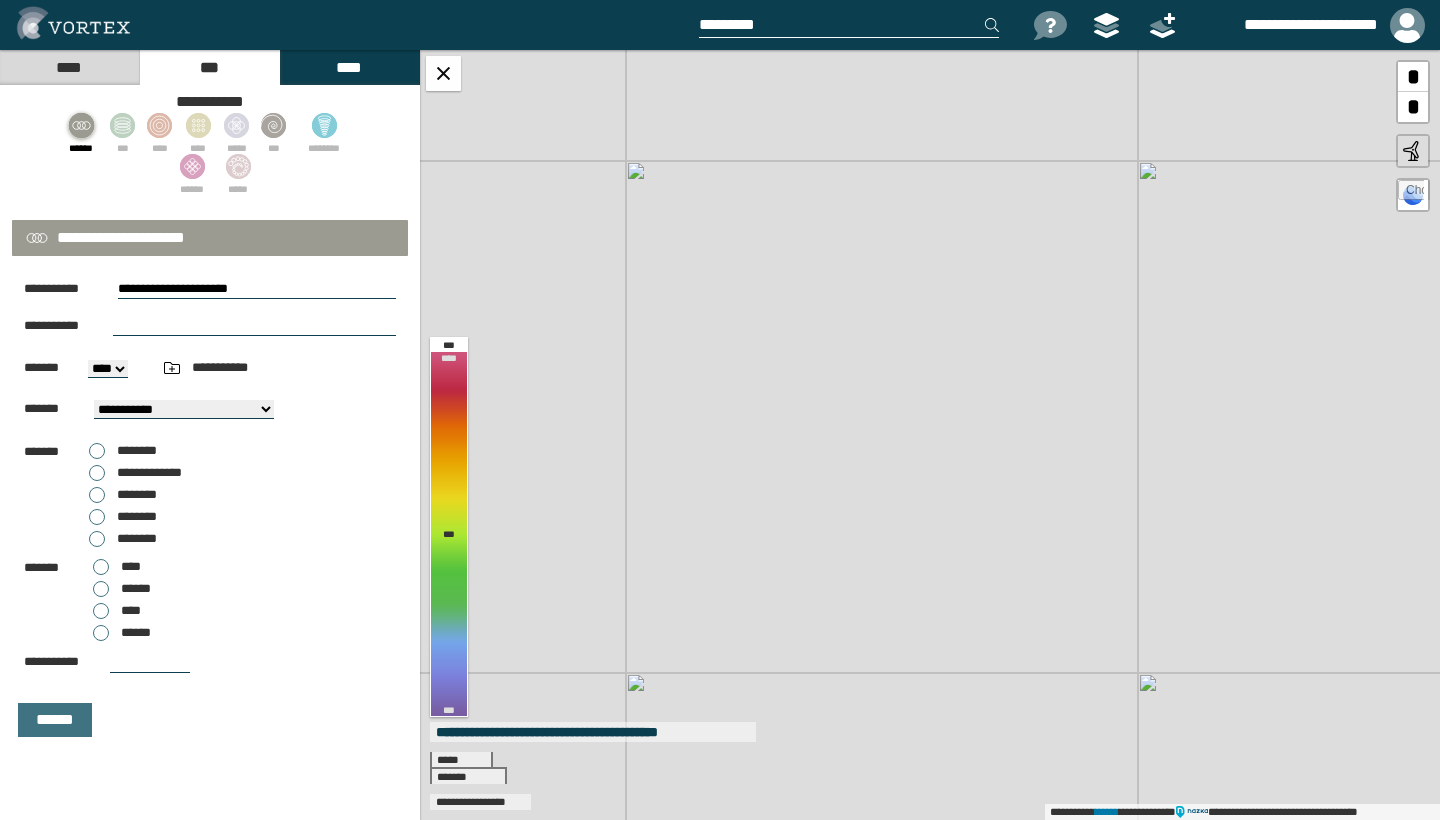 click on "**********" at bounding box center [720, 410] 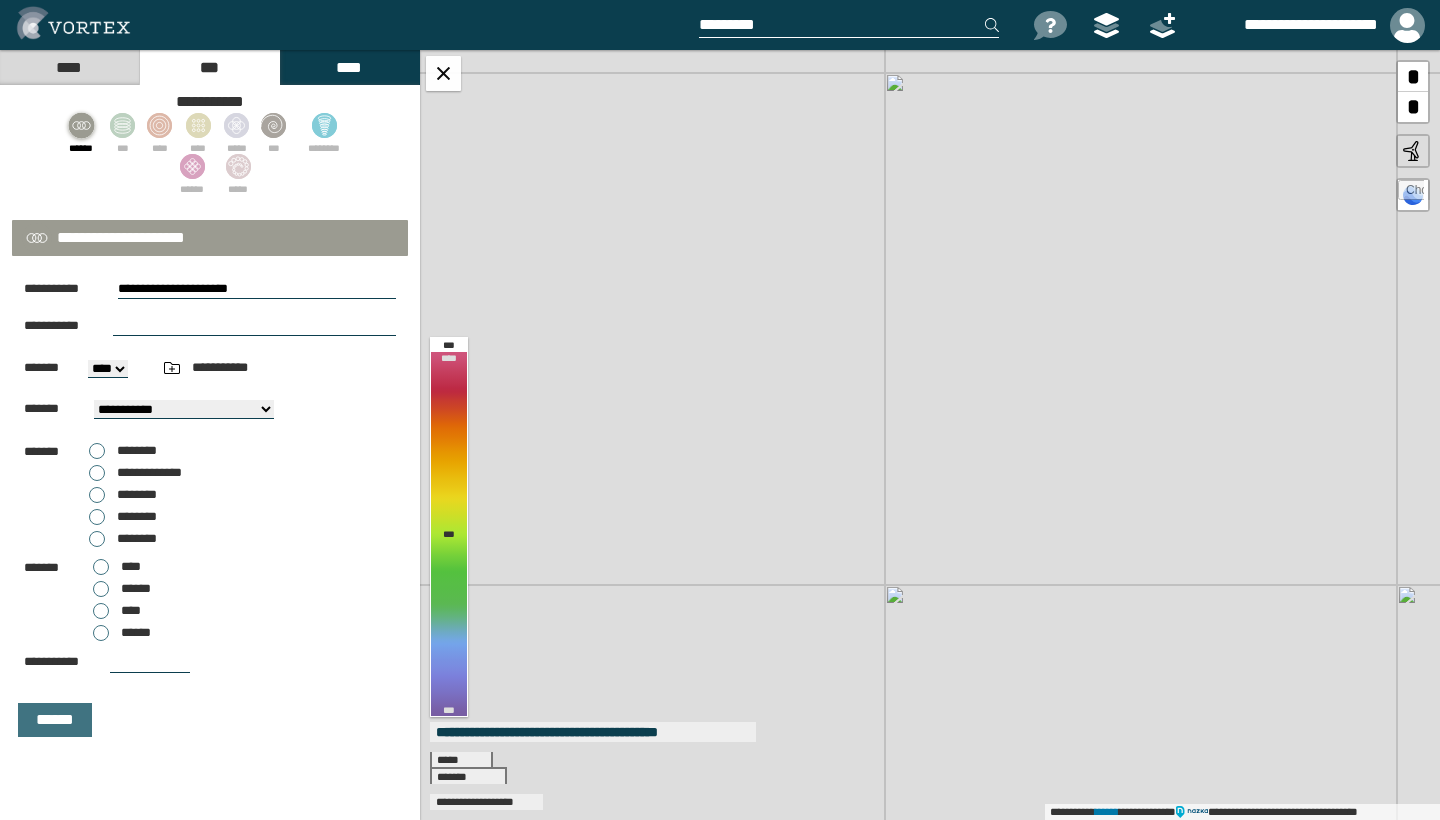 drag, startPoint x: 808, startPoint y: 320, endPoint x: 1074, endPoint y: 231, distance: 280.4942 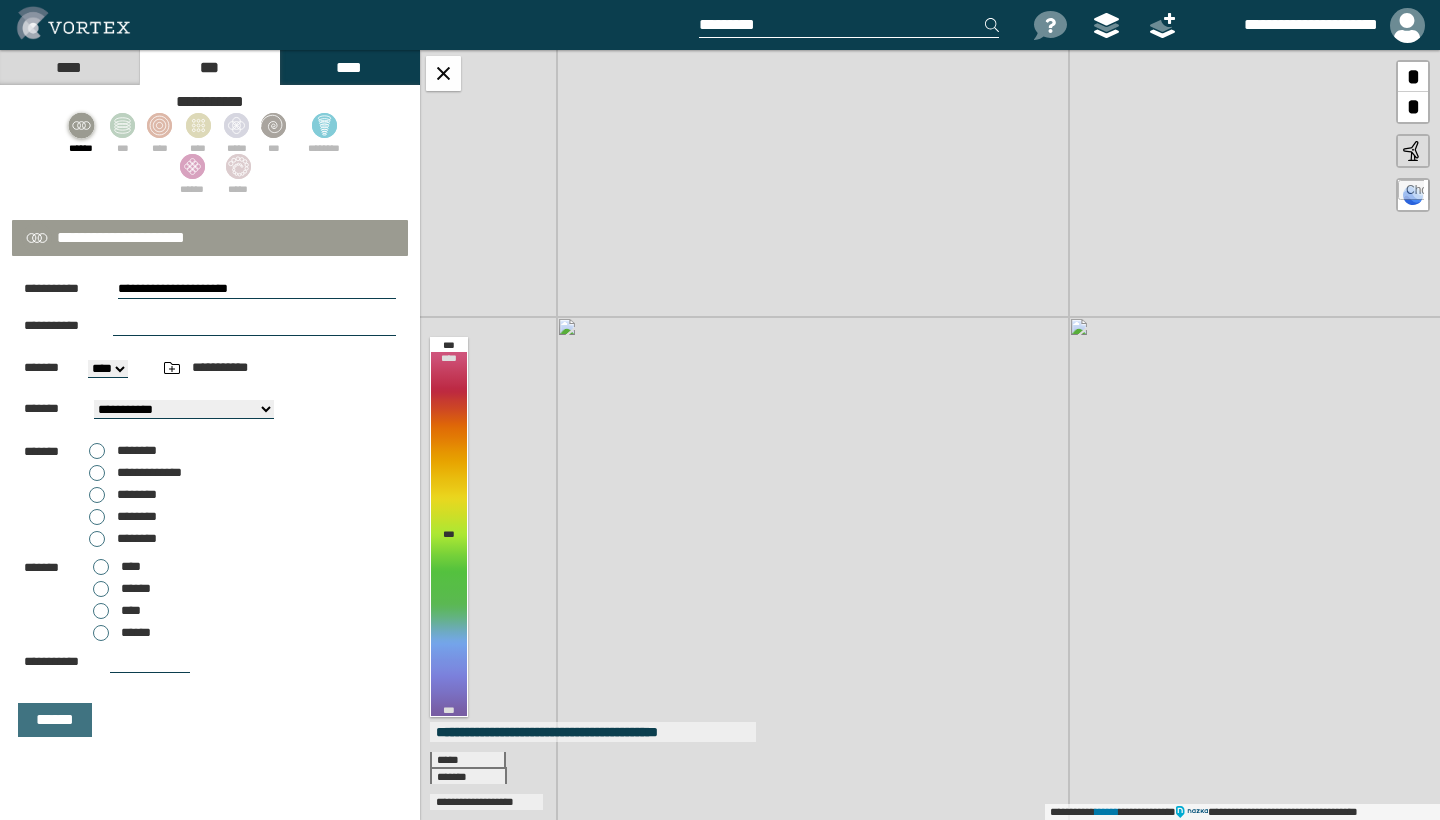 click on "**********" at bounding box center (930, 435) 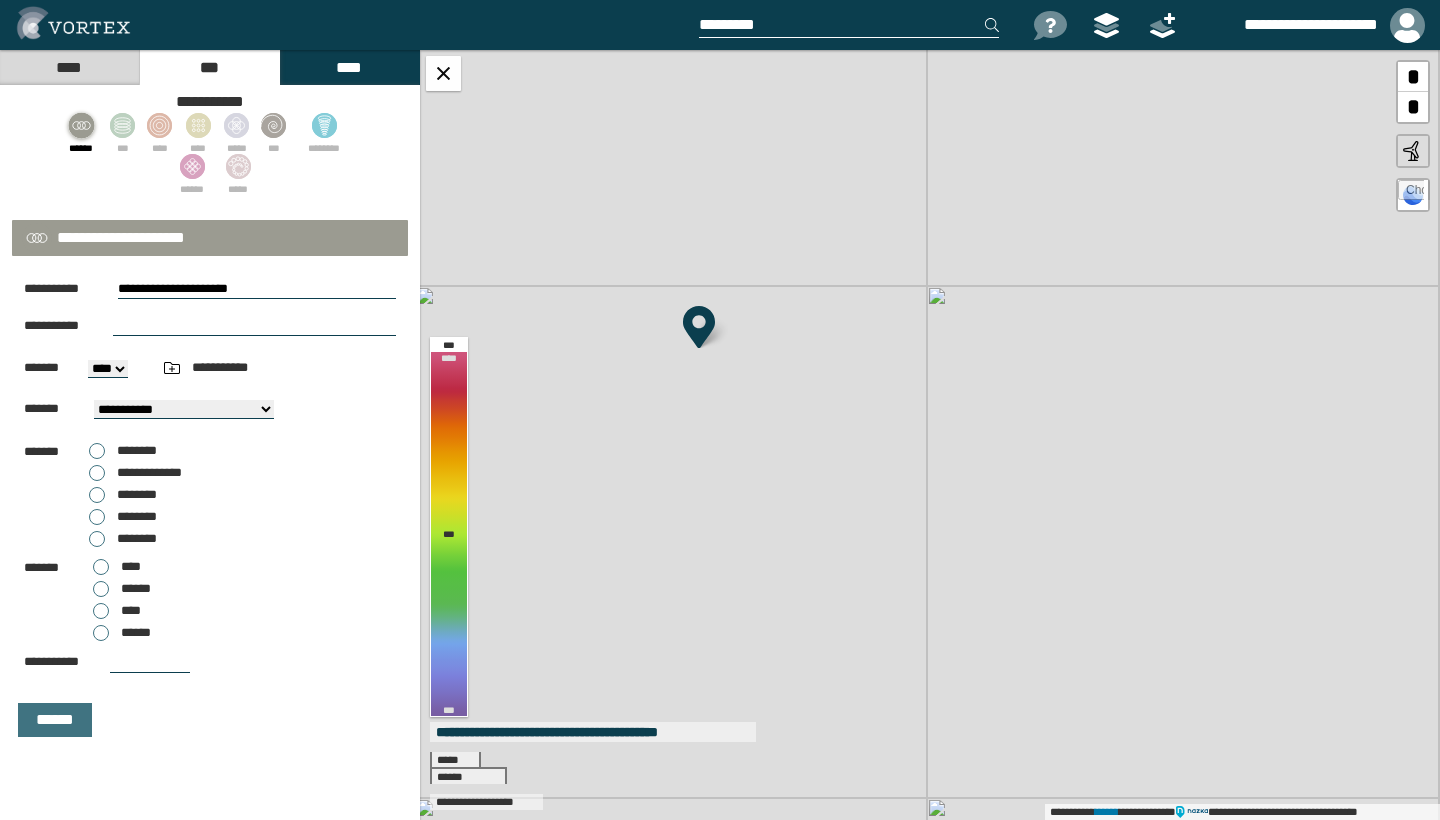 click at bounding box center [254, 326] 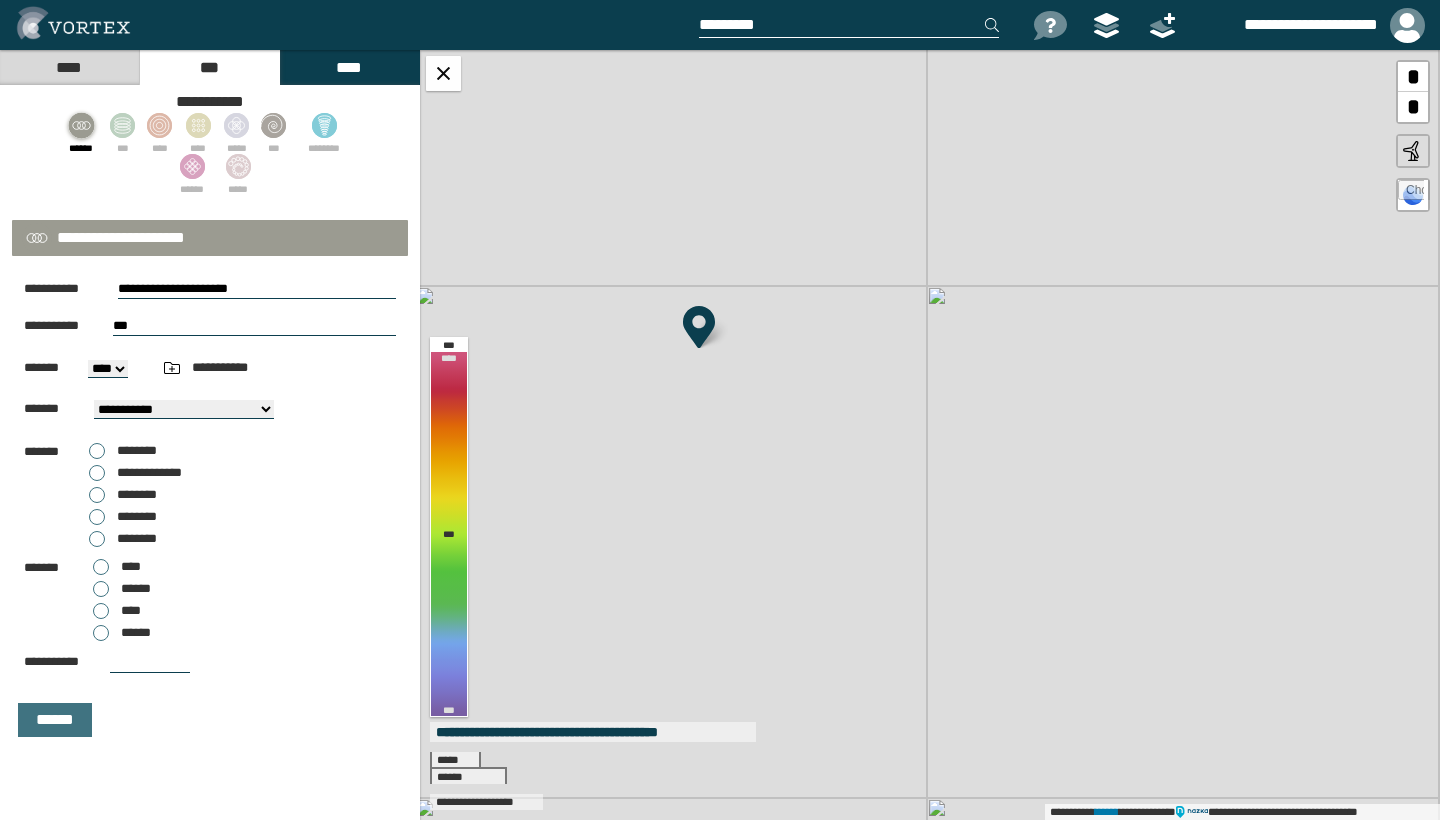 type on "***" 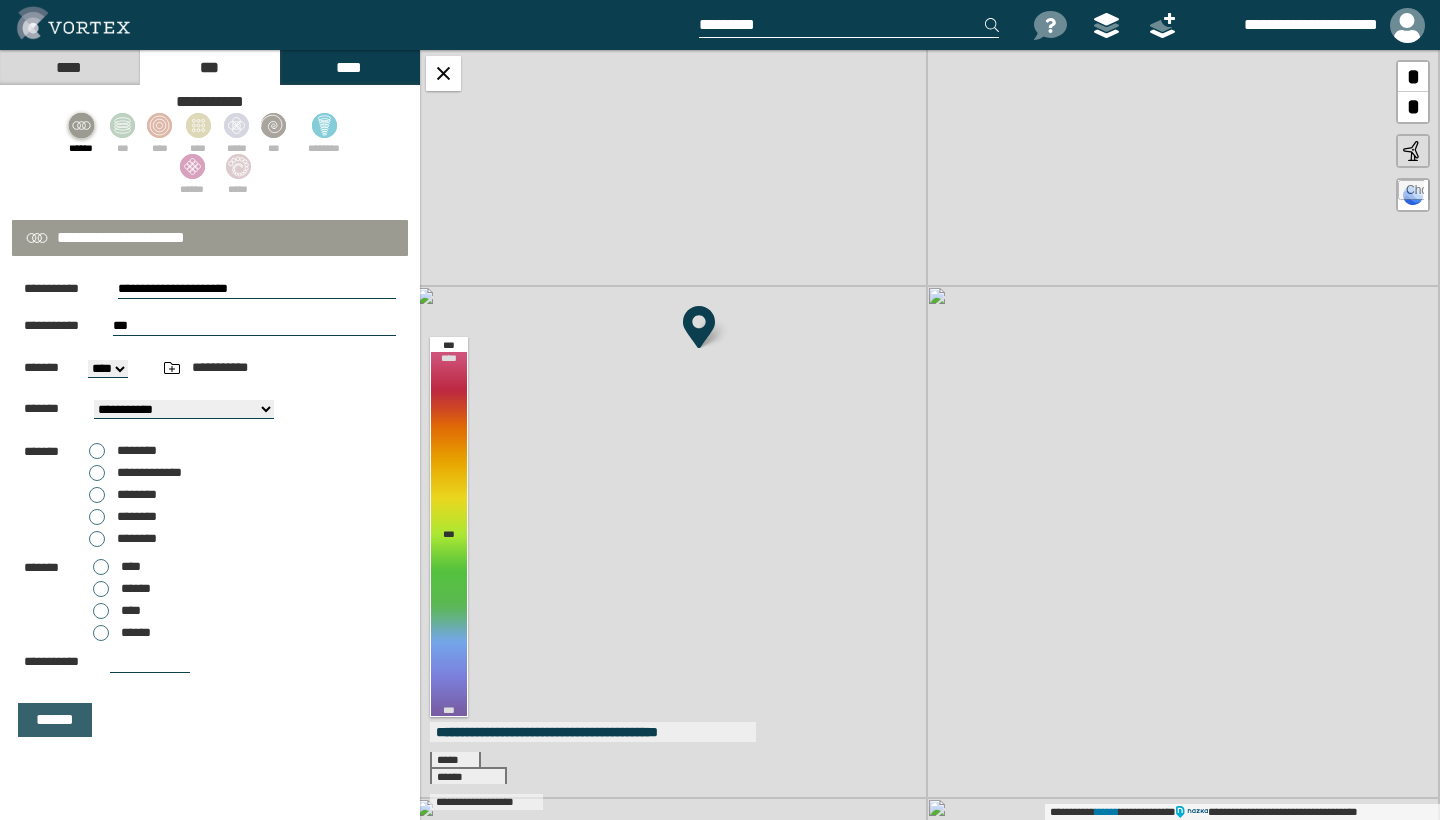 click on "******" at bounding box center (55, 720) 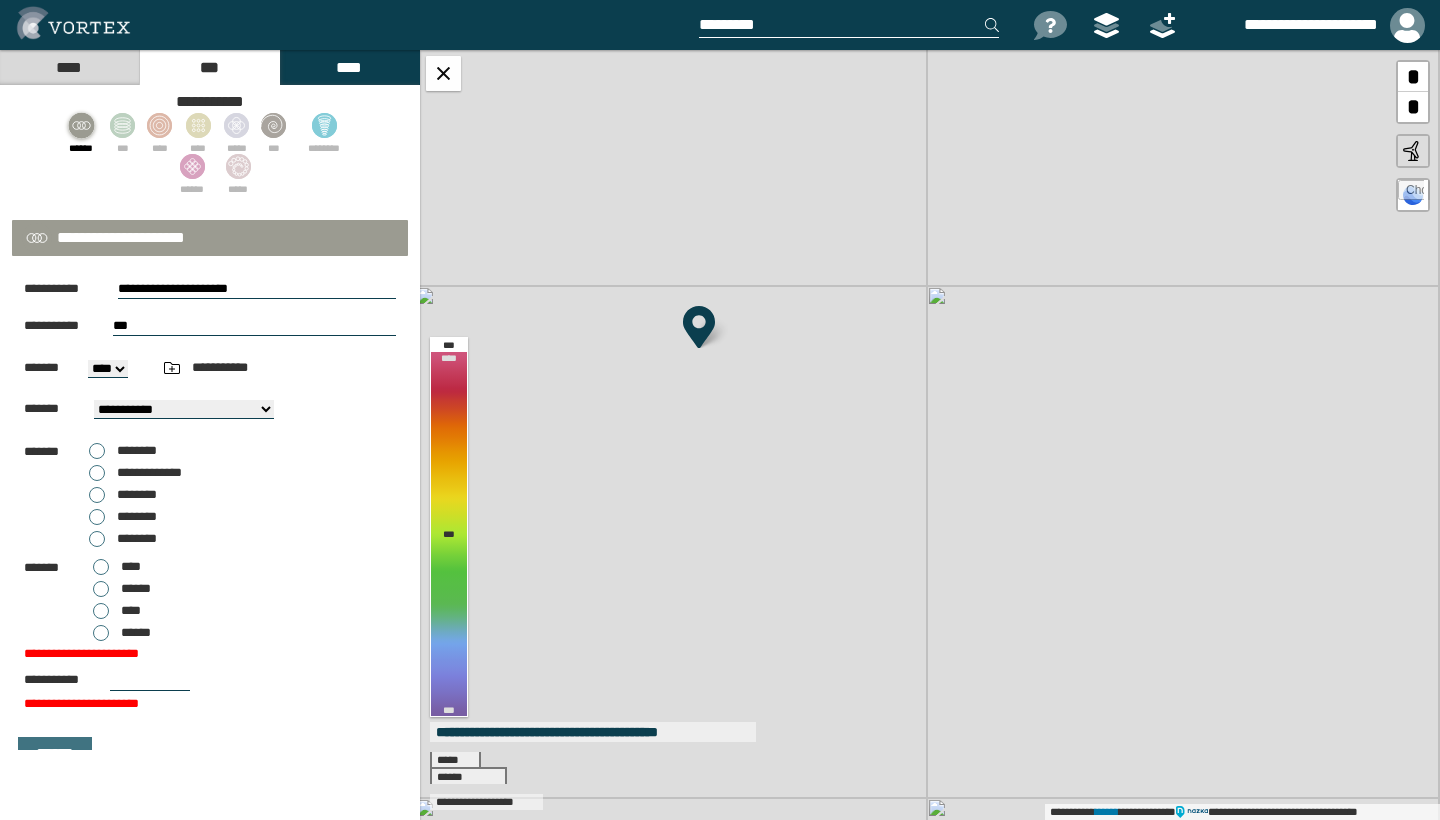 click on "****" at bounding box center [117, 567] 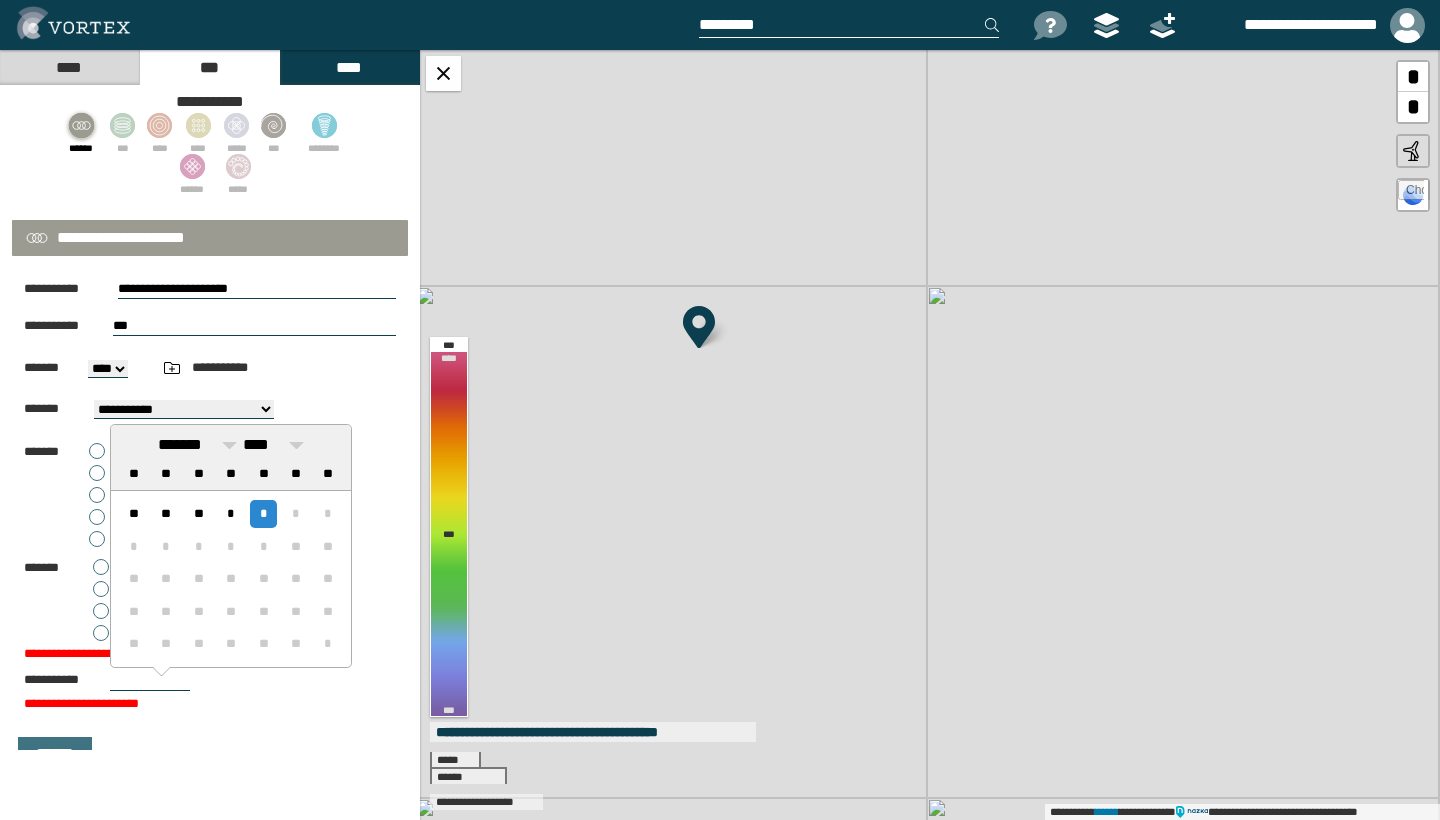 click at bounding box center (150, 680) 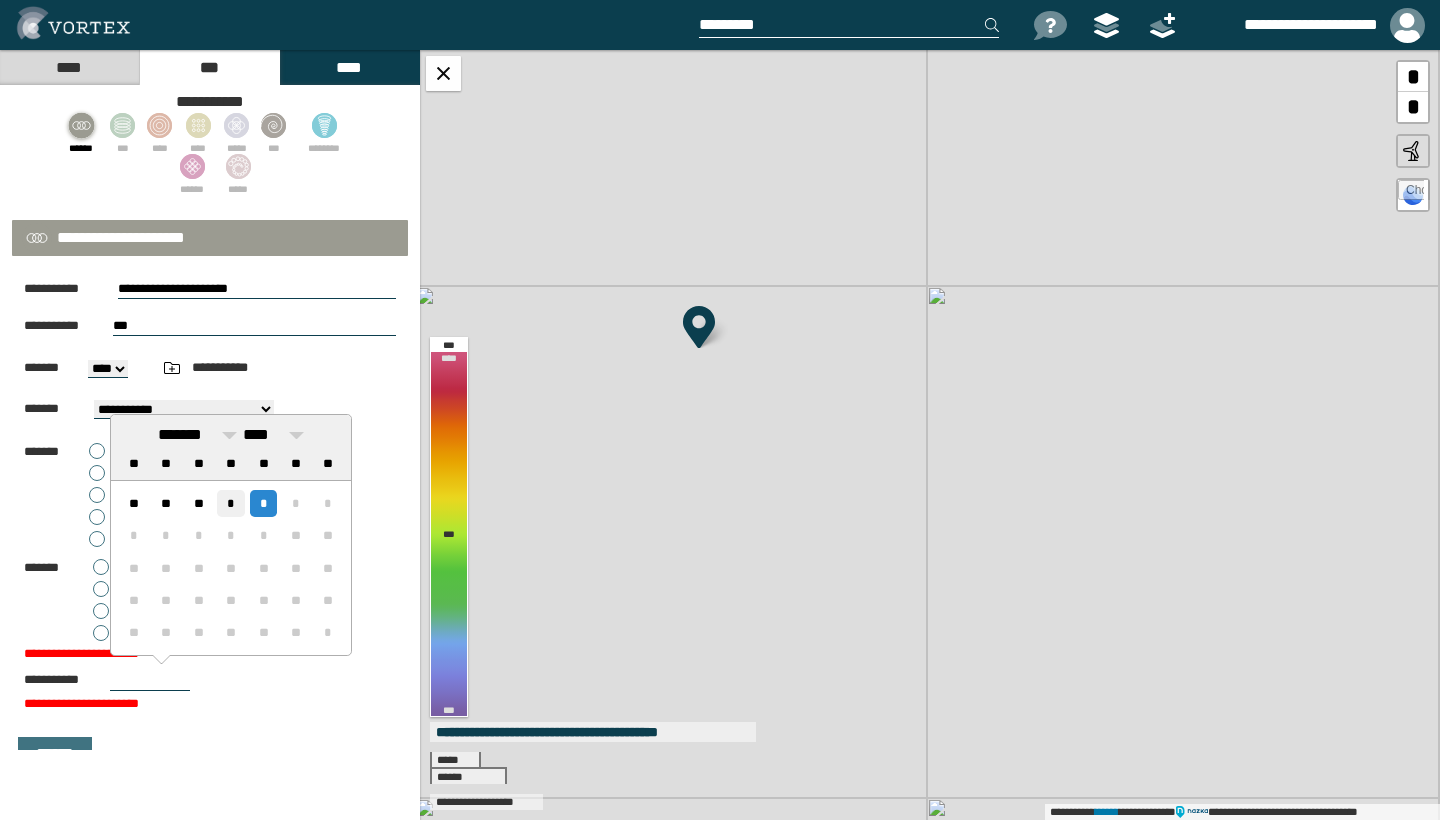 click on "*" at bounding box center [230, 503] 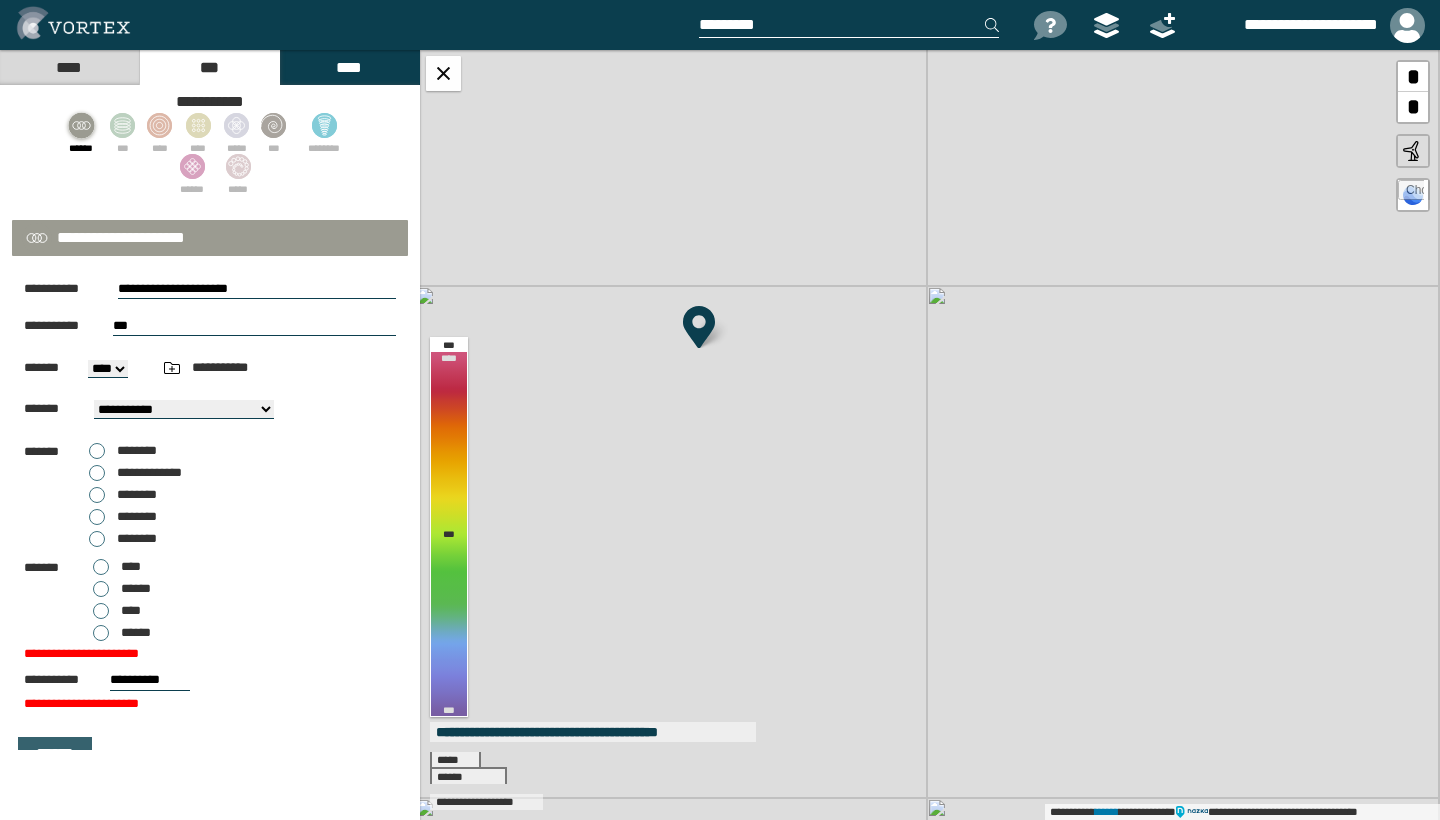 click on "******" at bounding box center (55, 754) 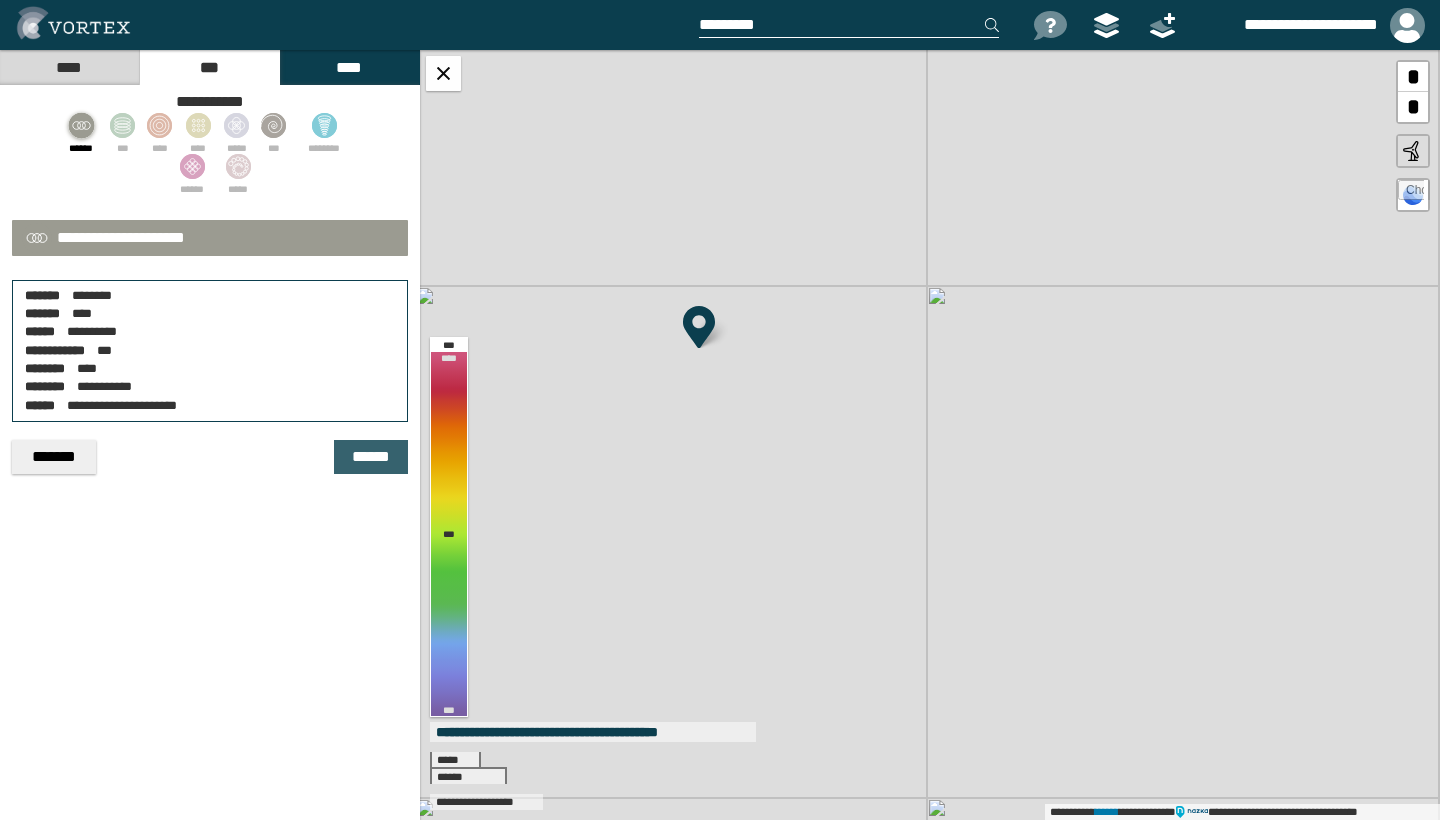 click on "******" at bounding box center (371, 457) 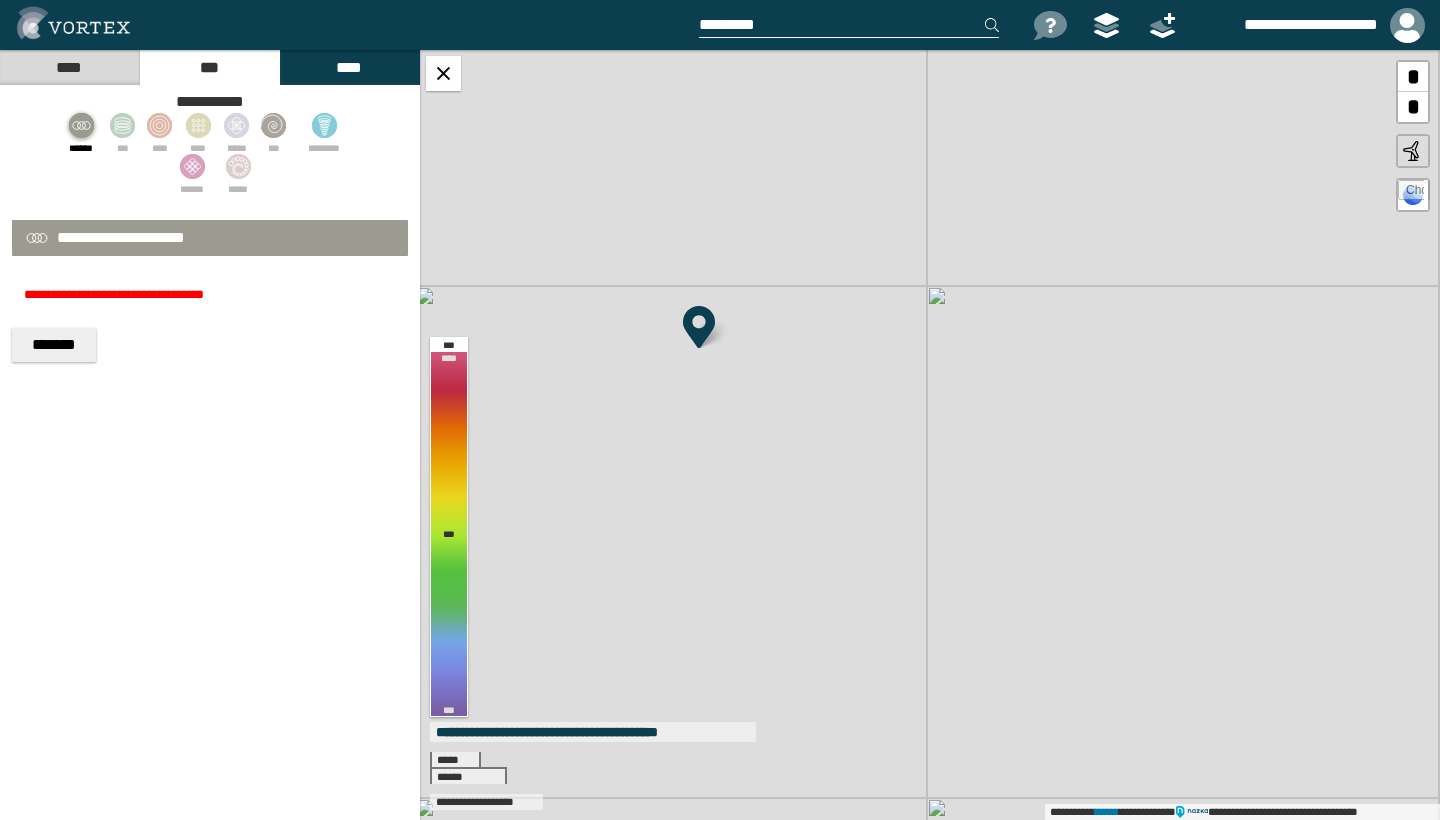 click on "**********" at bounding box center [210, 295] 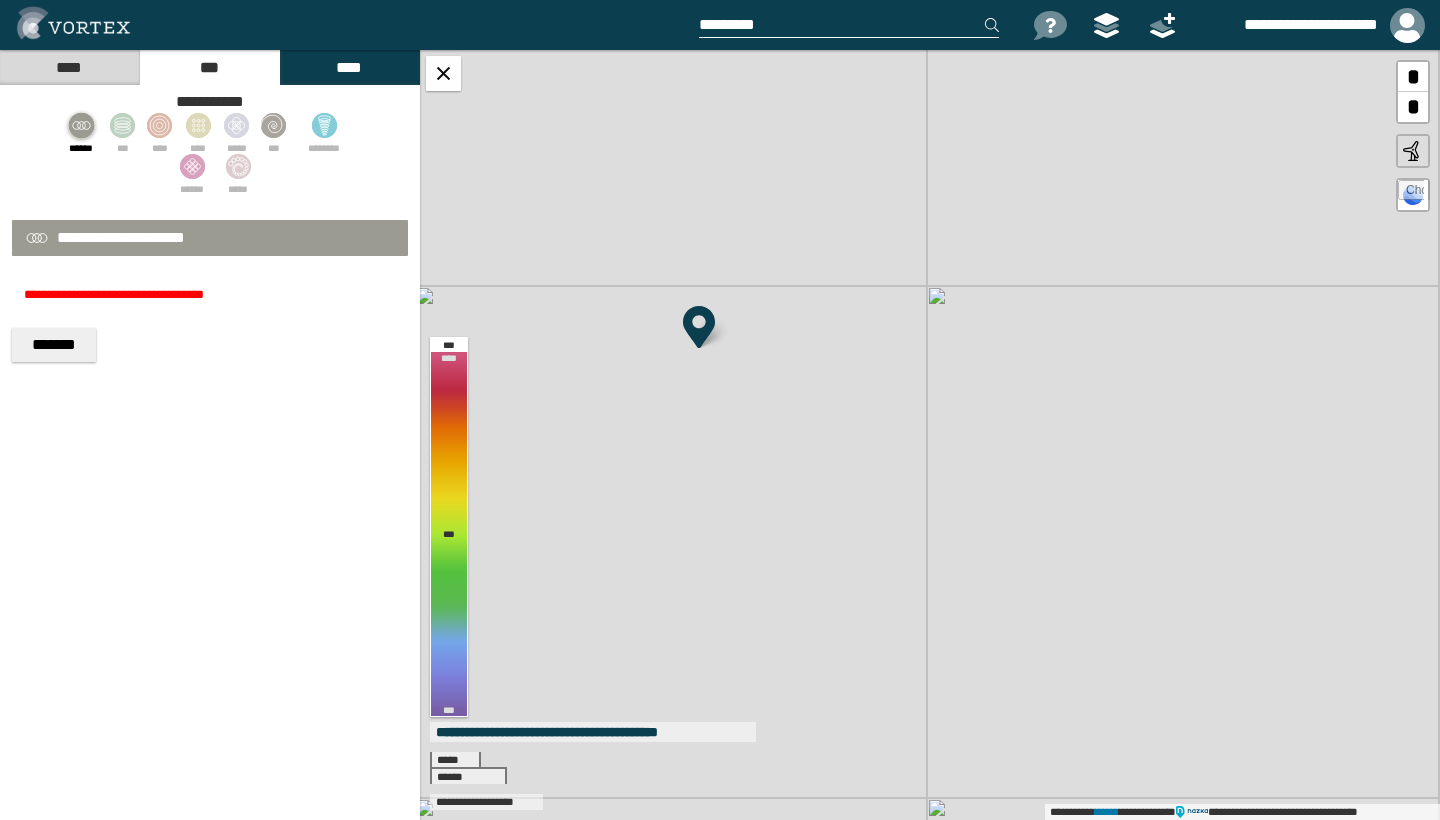 click on "*******" at bounding box center (54, 345) 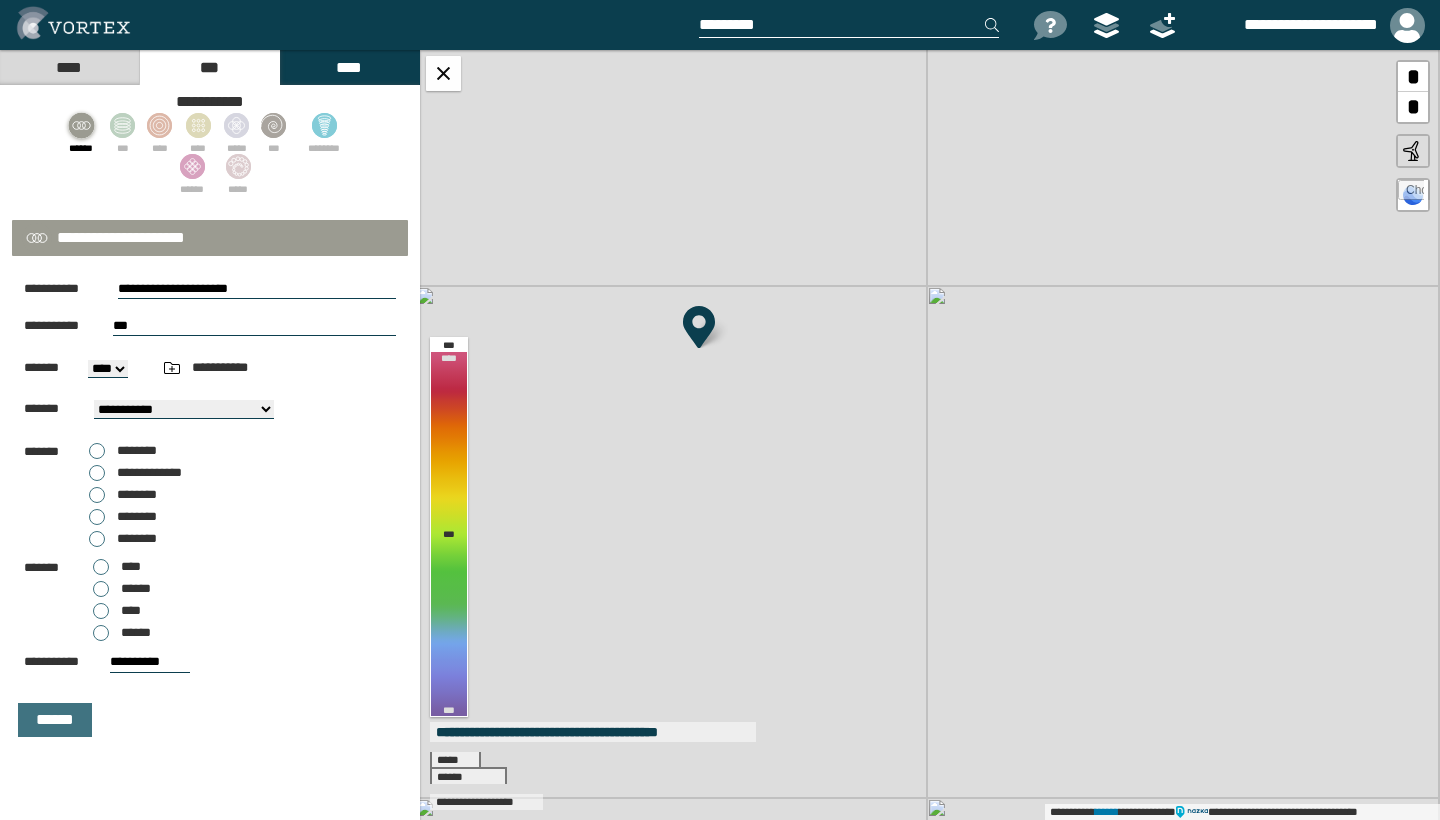 click on "****" at bounding box center (349, 67) 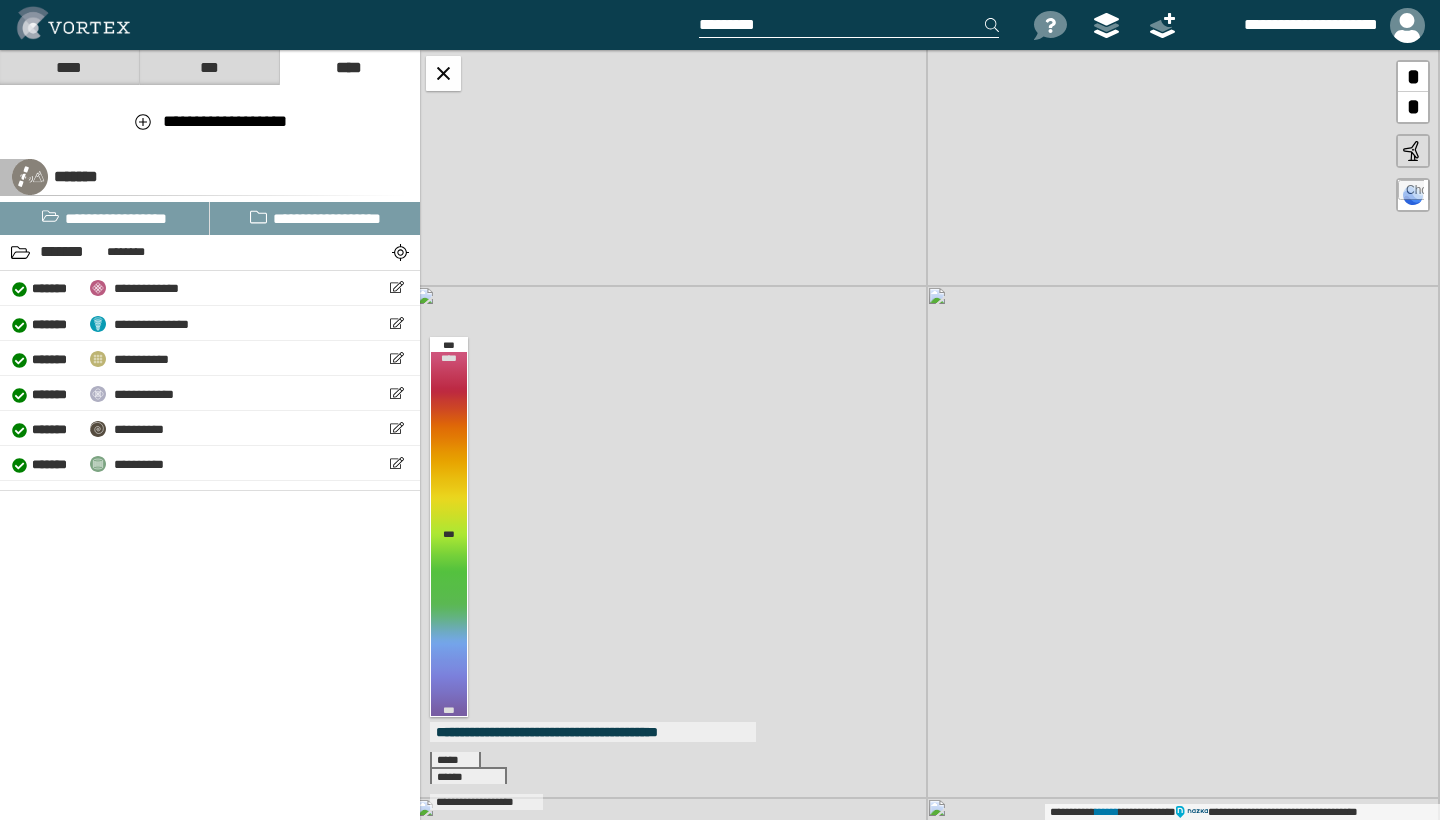 click on "****" at bounding box center (69, 67) 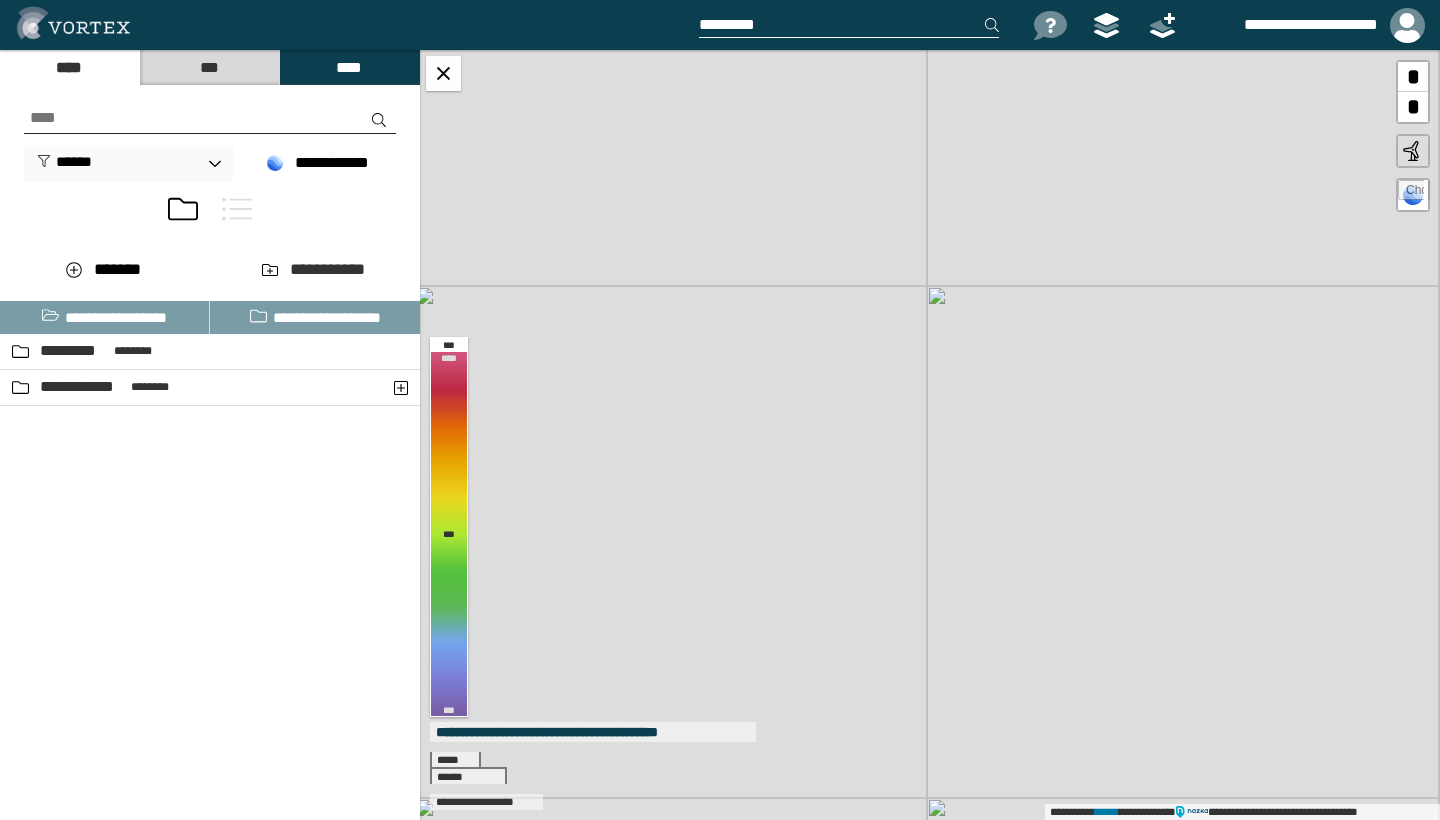 click on "**********" at bounding box center (210, 534) 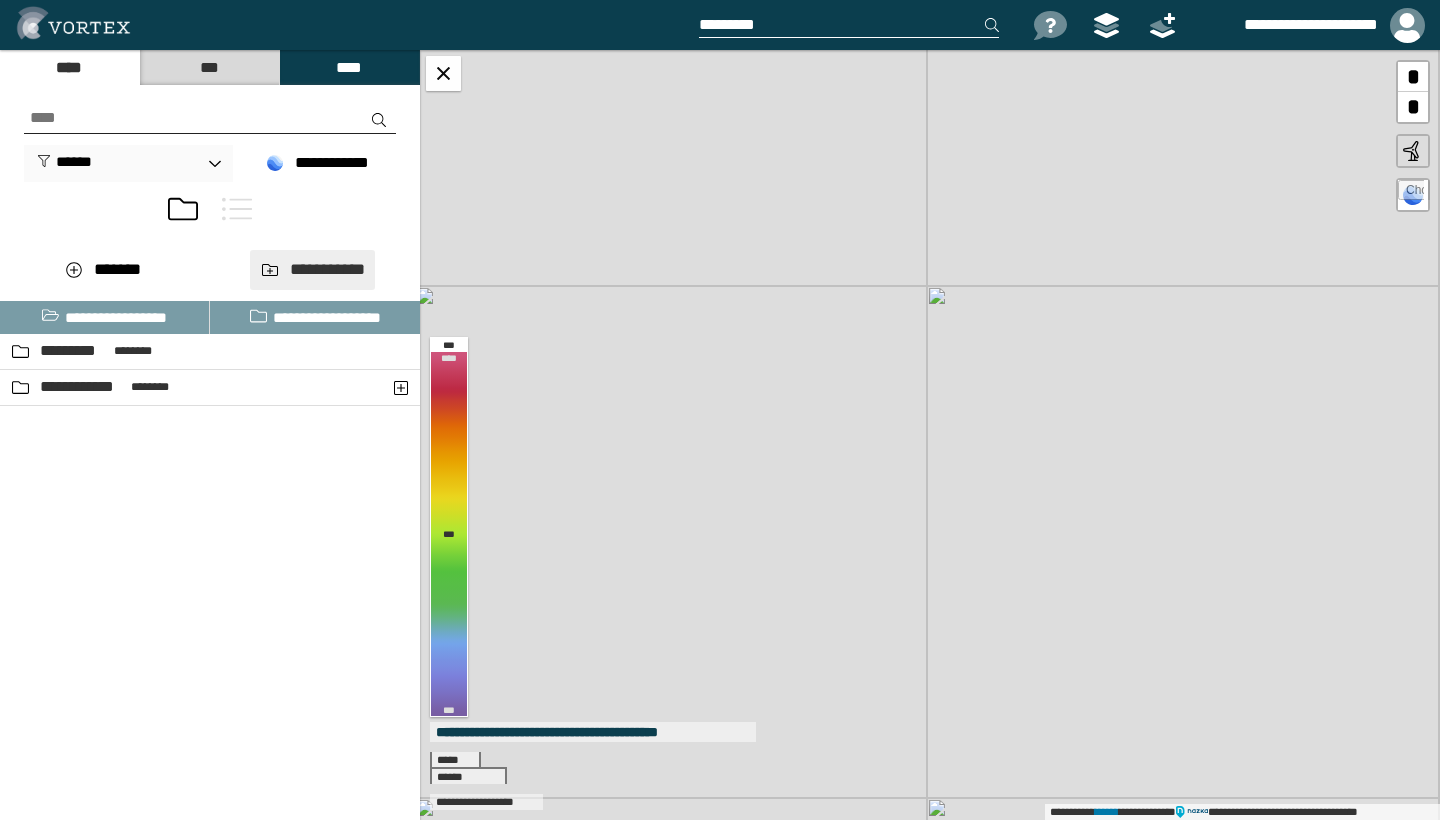 click on "**********" at bounding box center [312, 269] 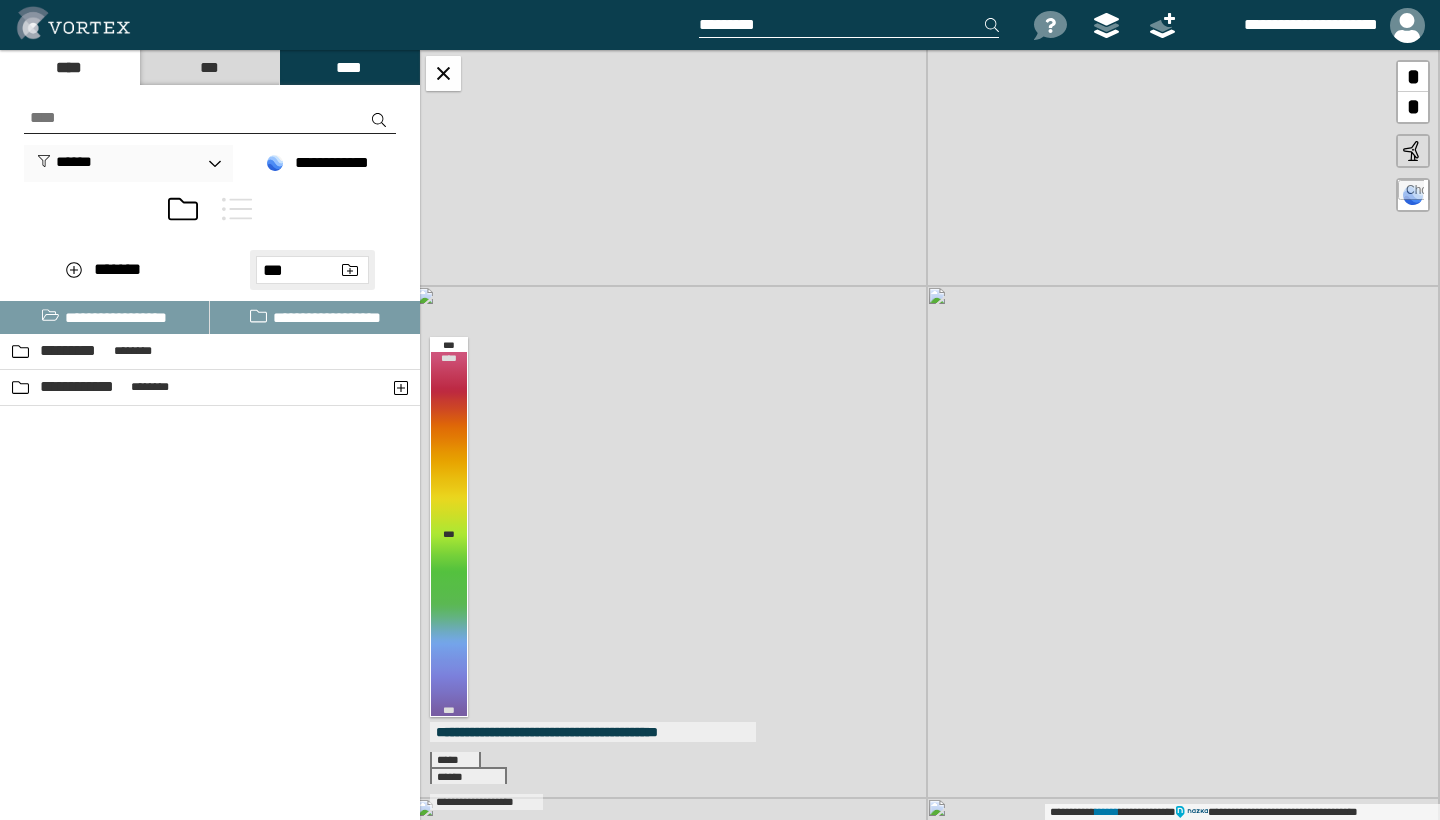 type on "***" 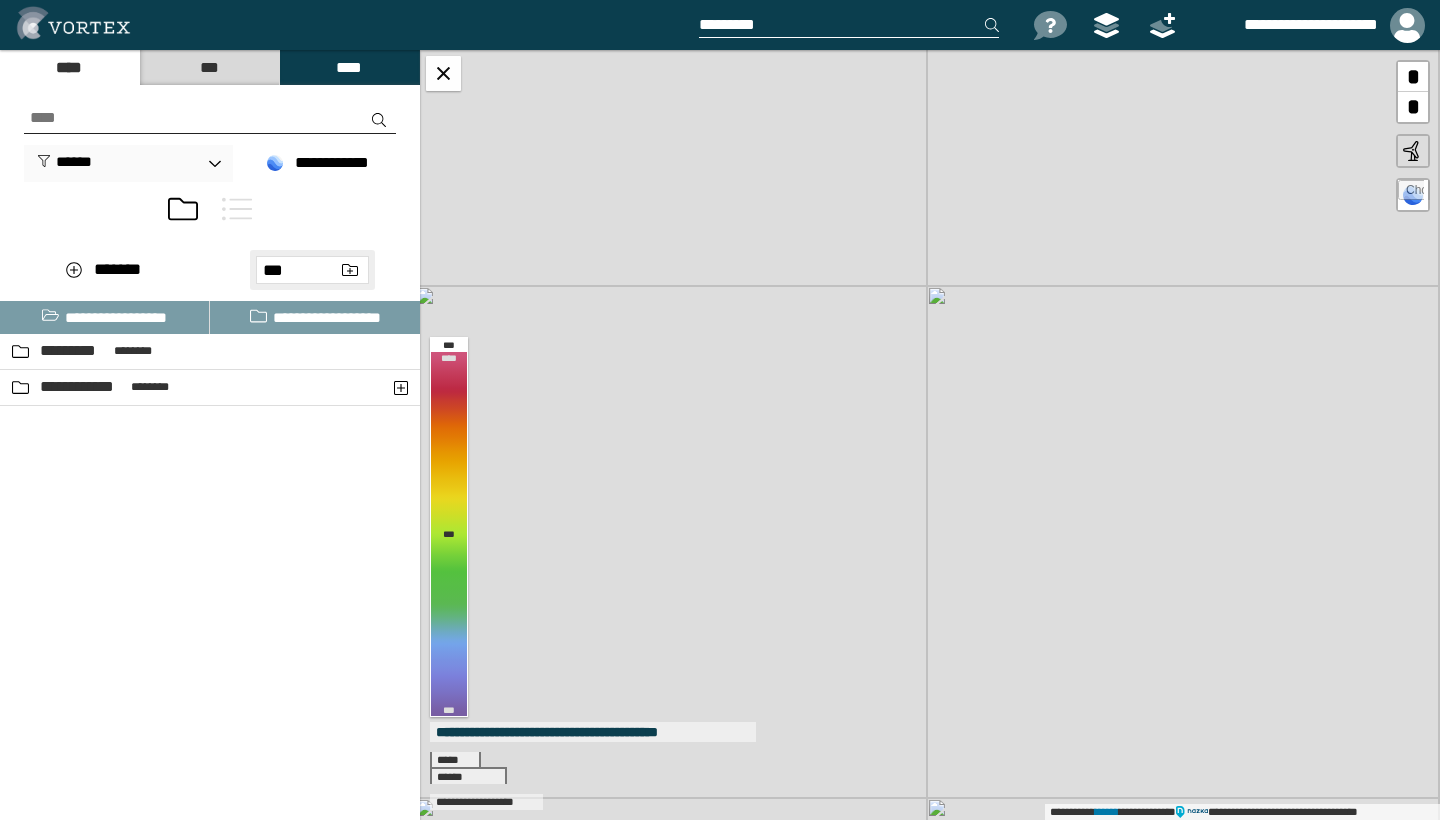 type 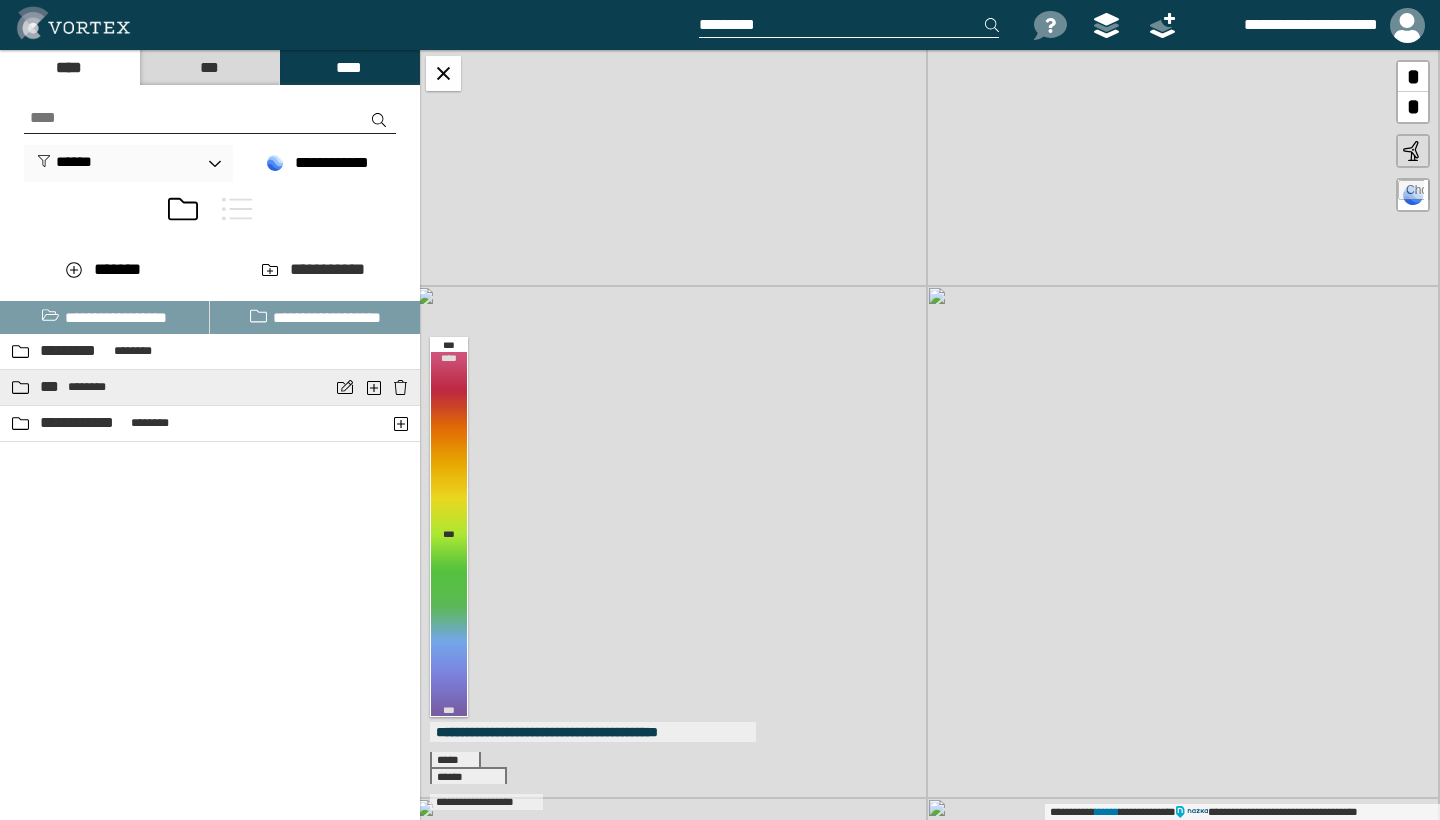 click on "*** ********" at bounding box center (210, 388) 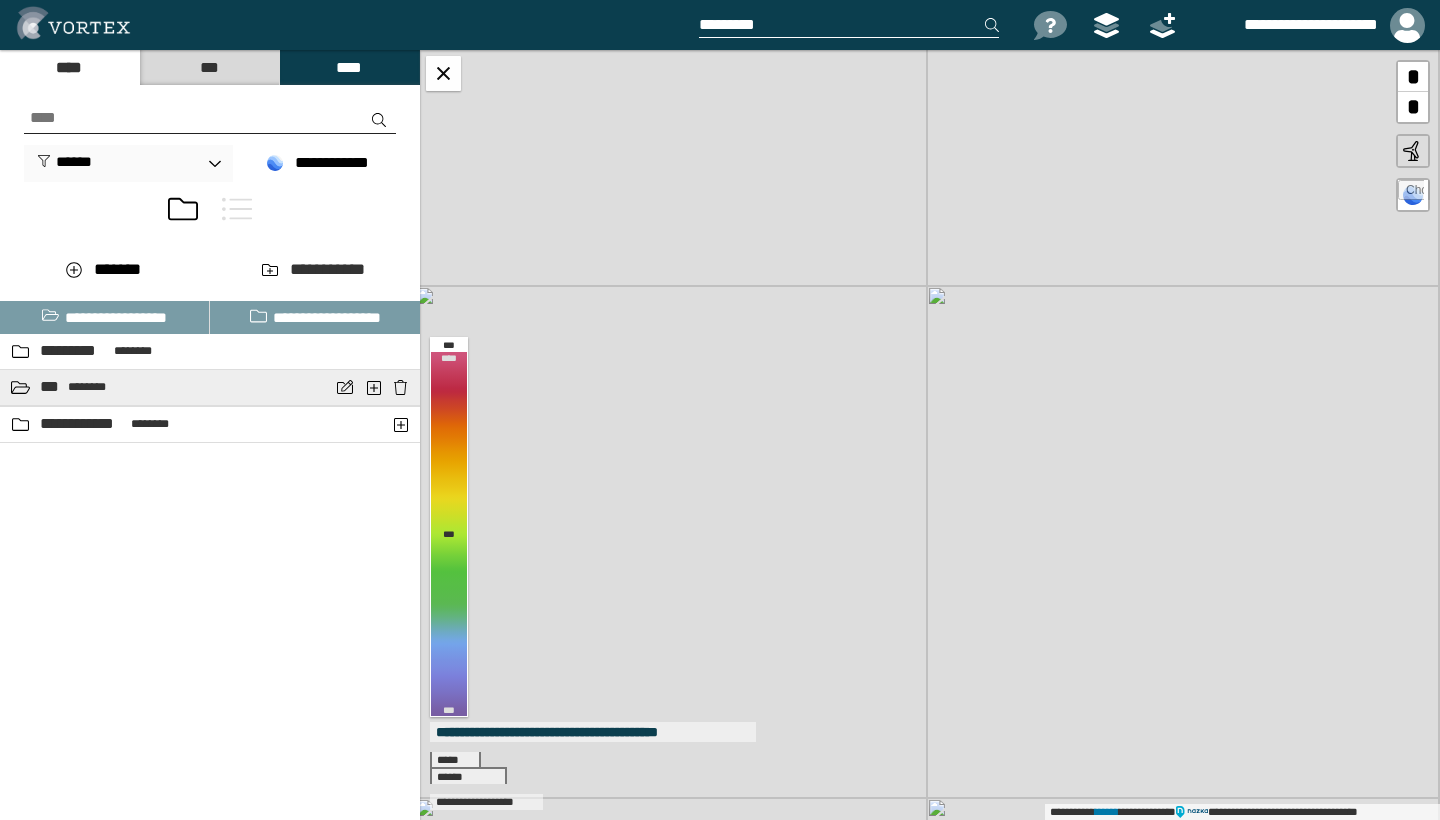 click on "*** ********" at bounding box center (165, 387) 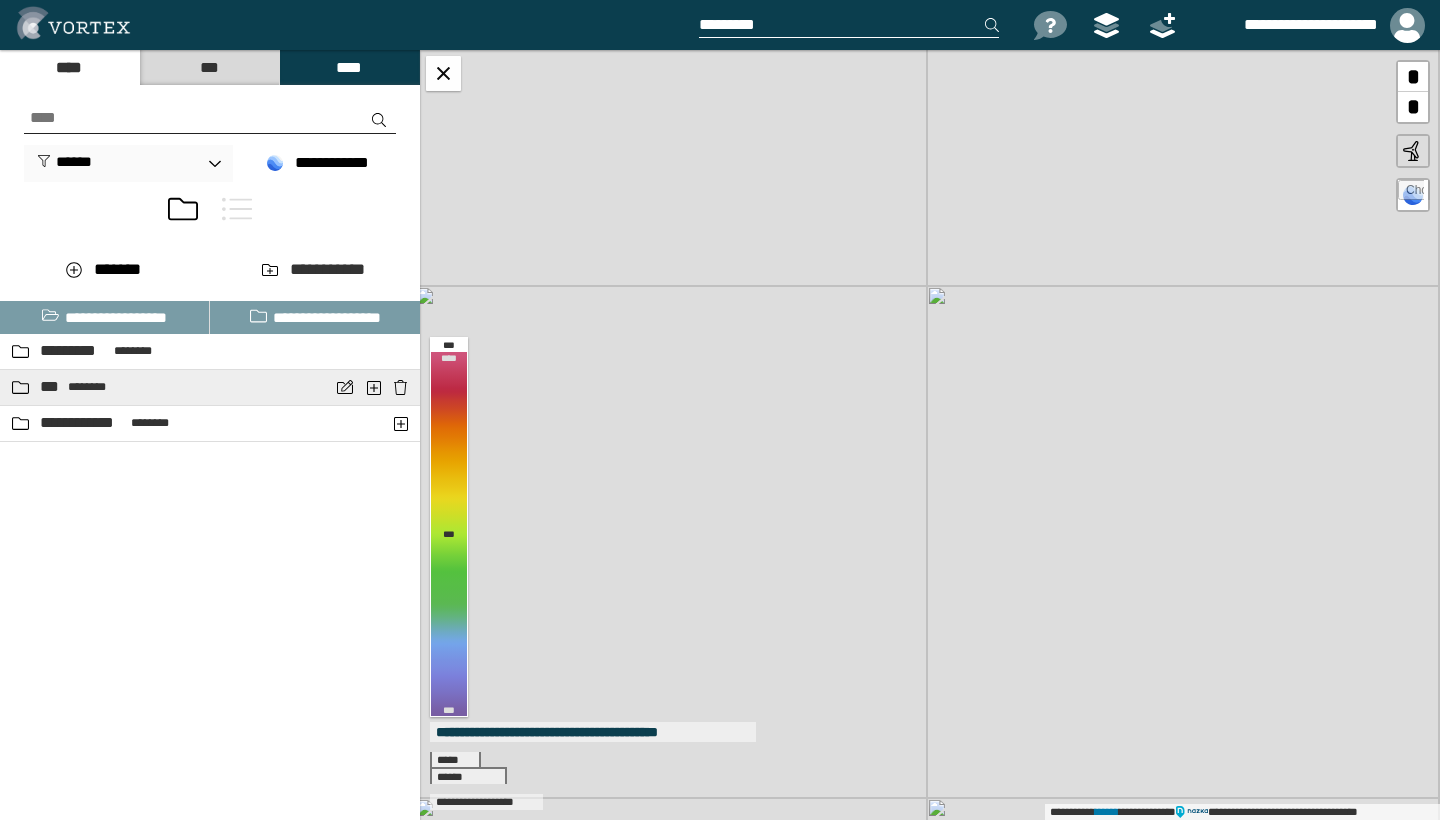 click on "*** ********" at bounding box center [165, 387] 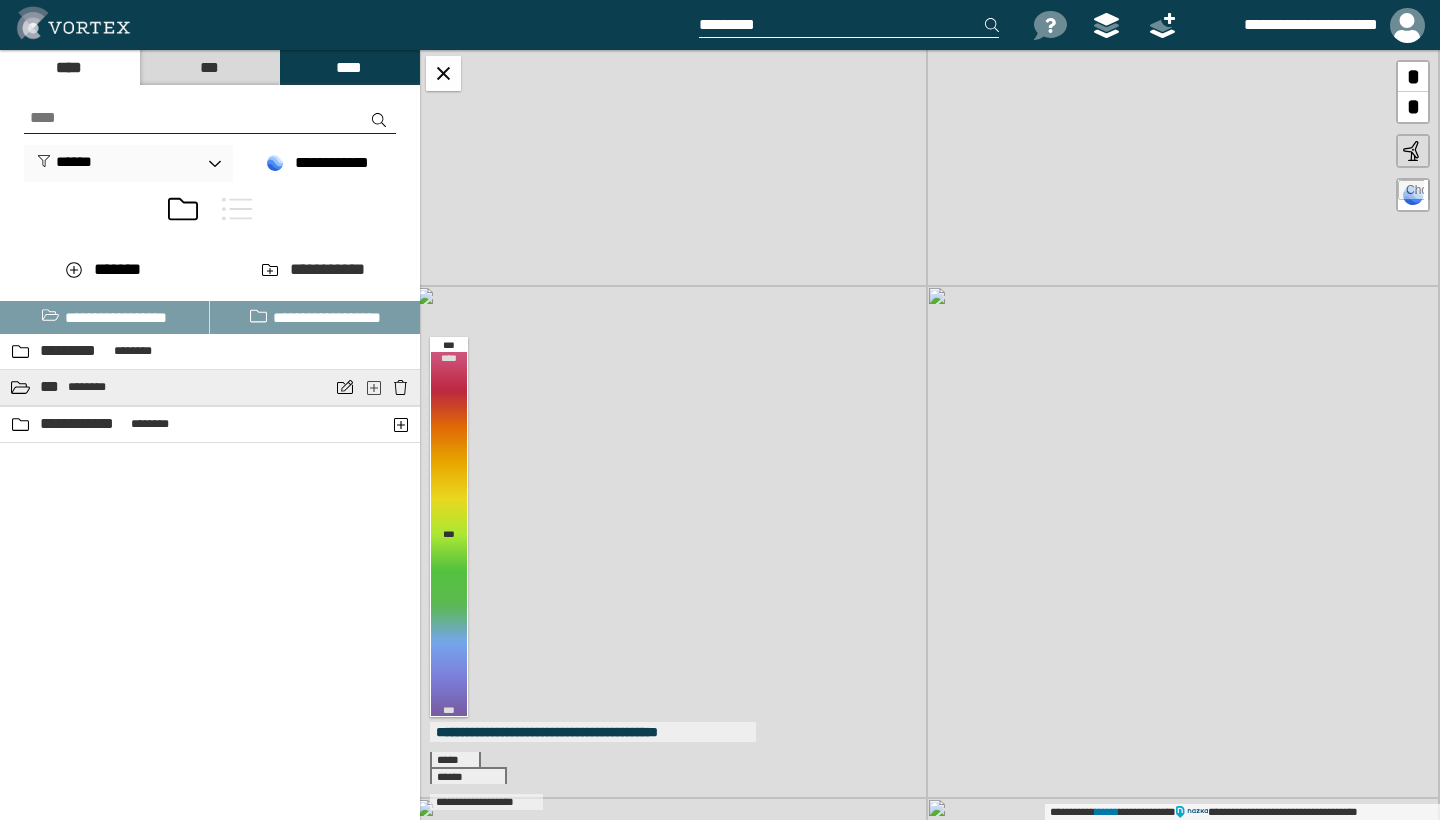 click at bounding box center (375, 387) 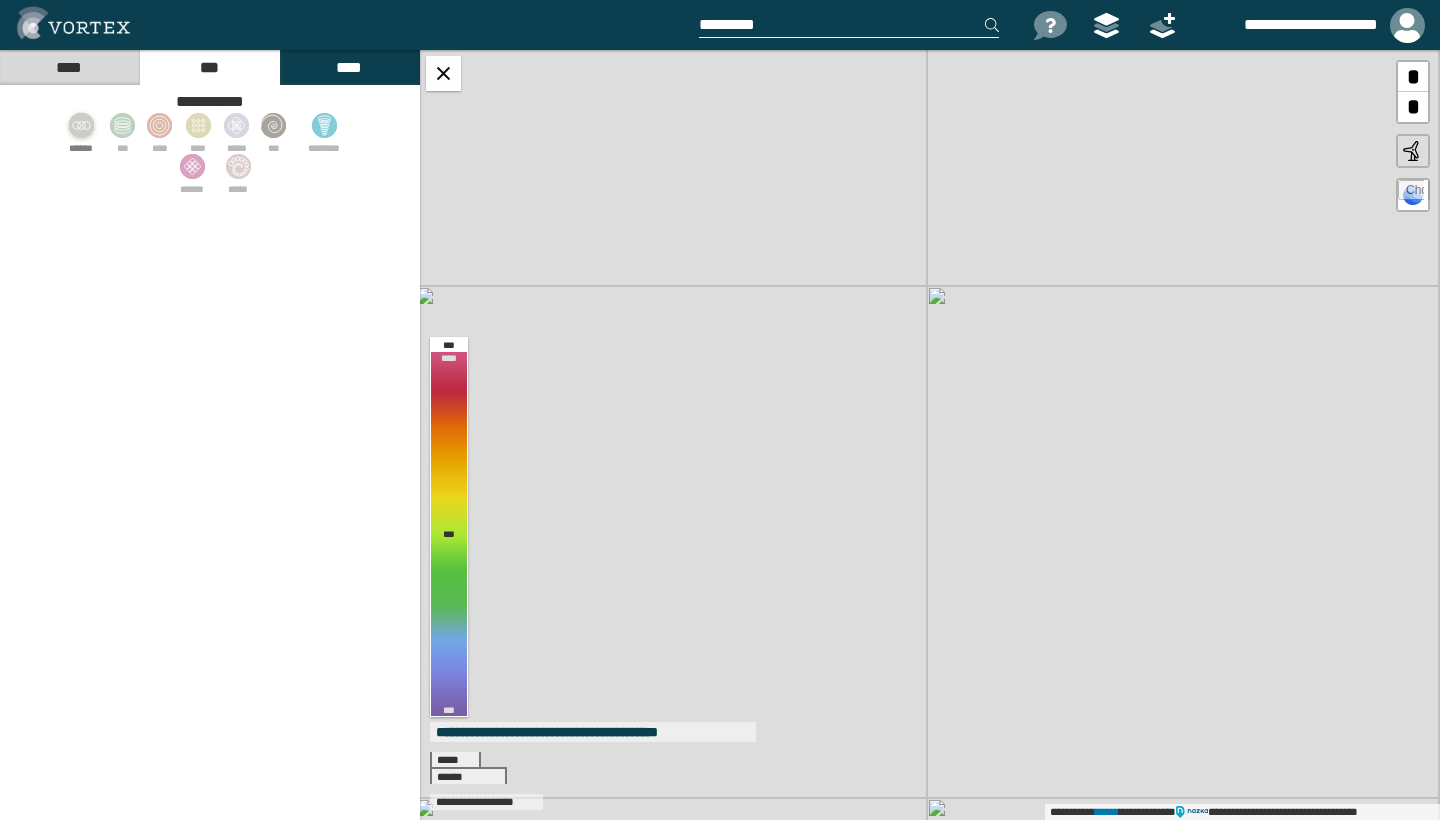 click 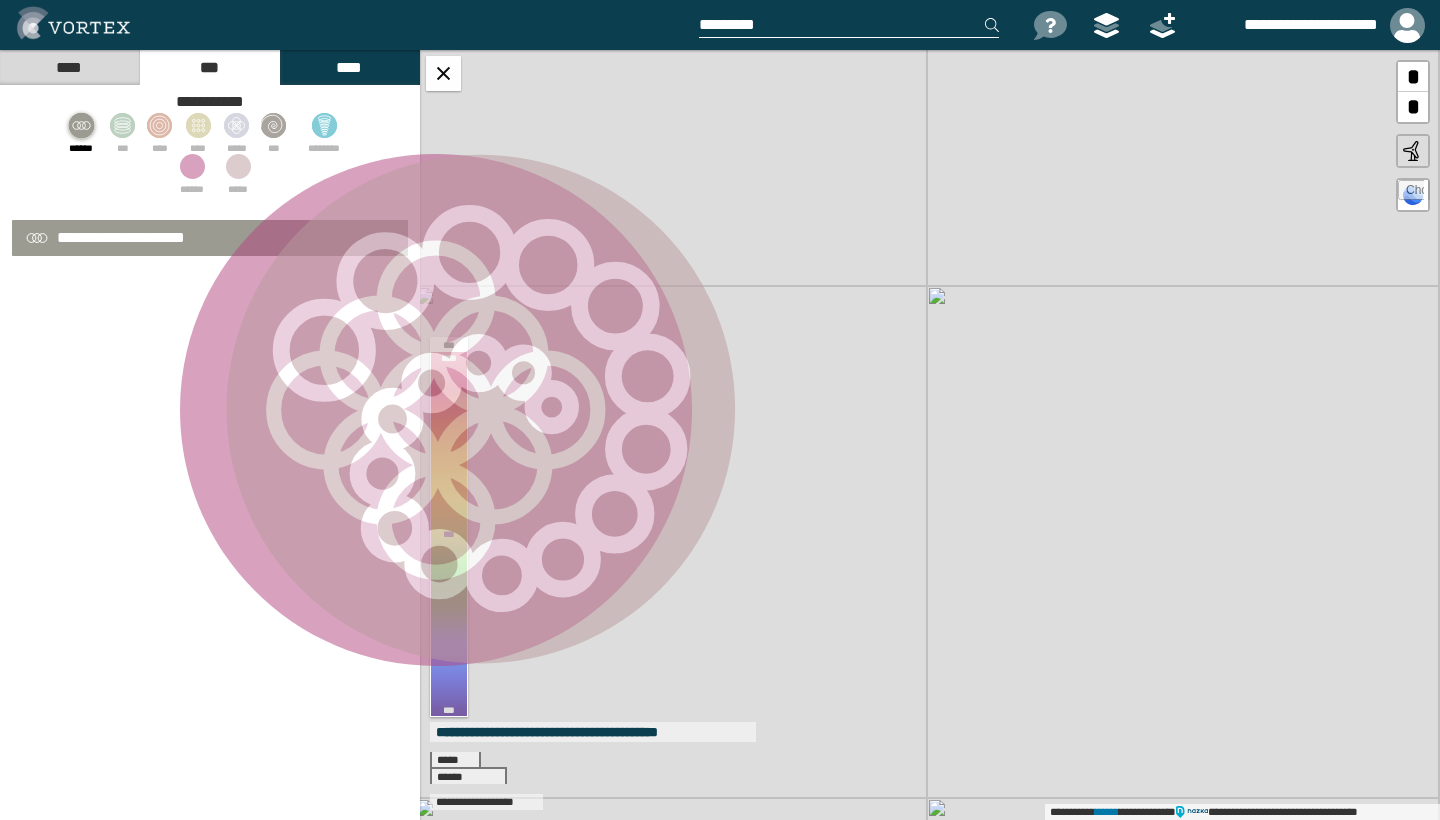 select on "*****" 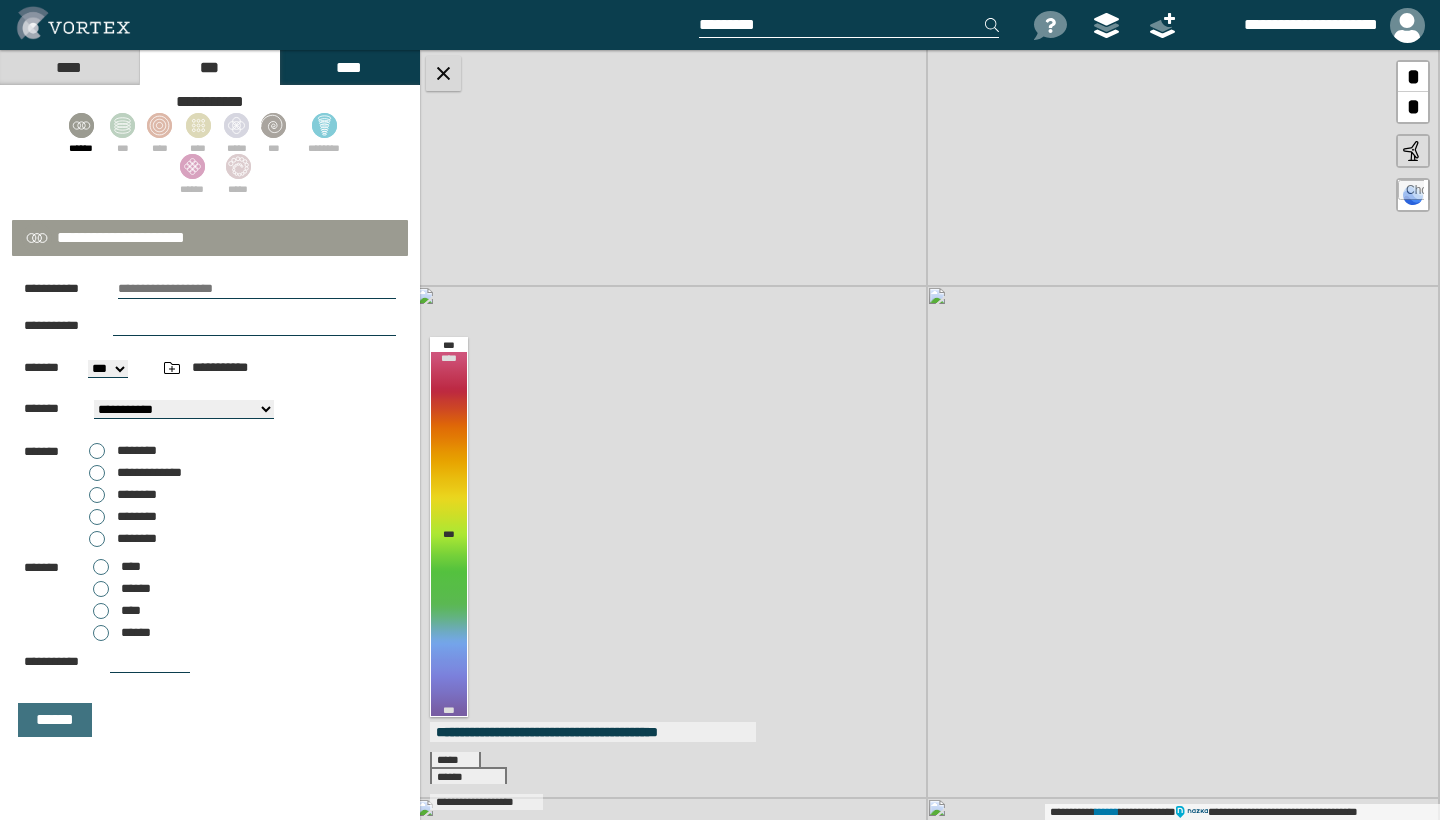 click at bounding box center (443, 73) 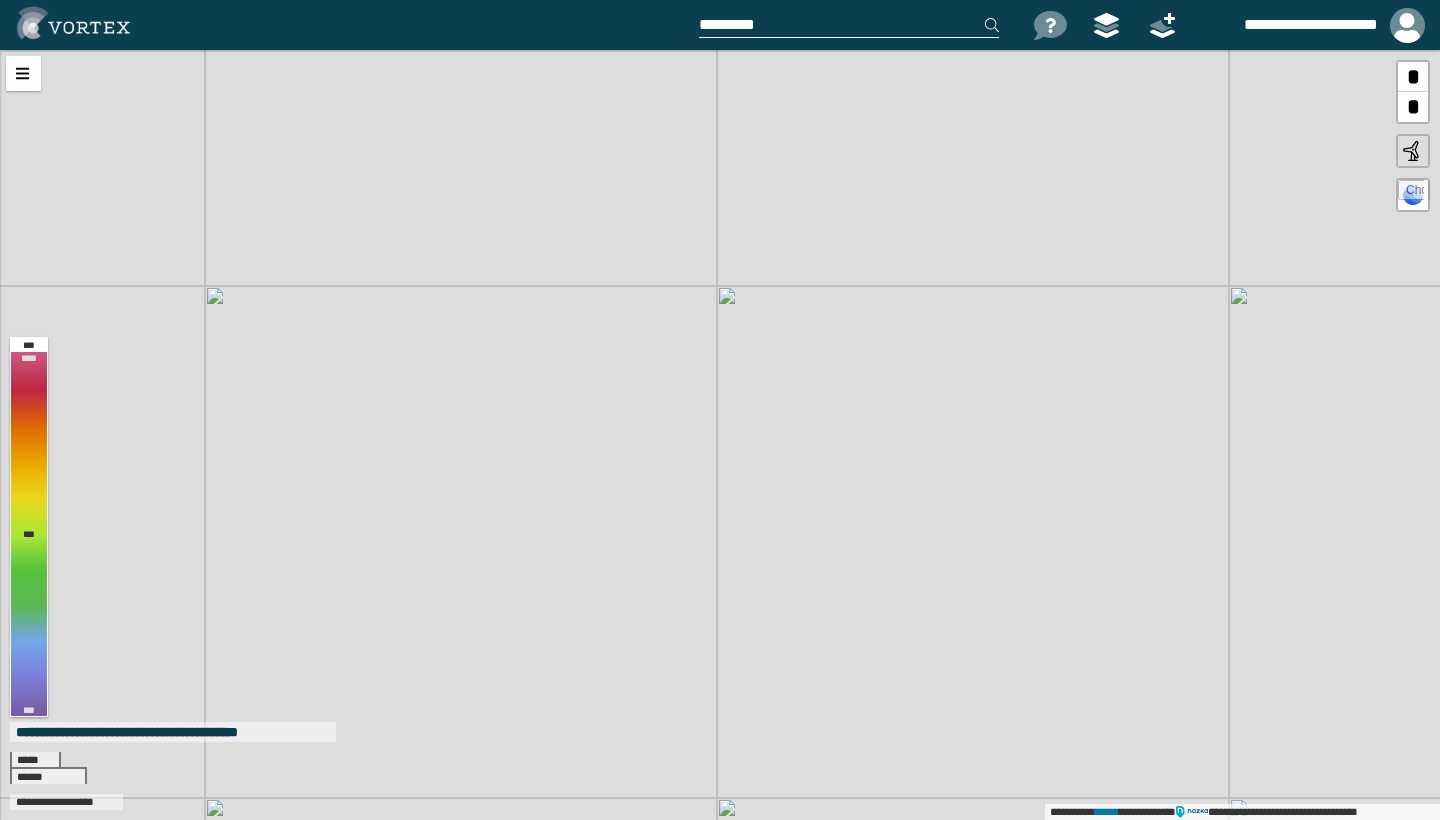 click on "**********" at bounding box center (720, 435) 